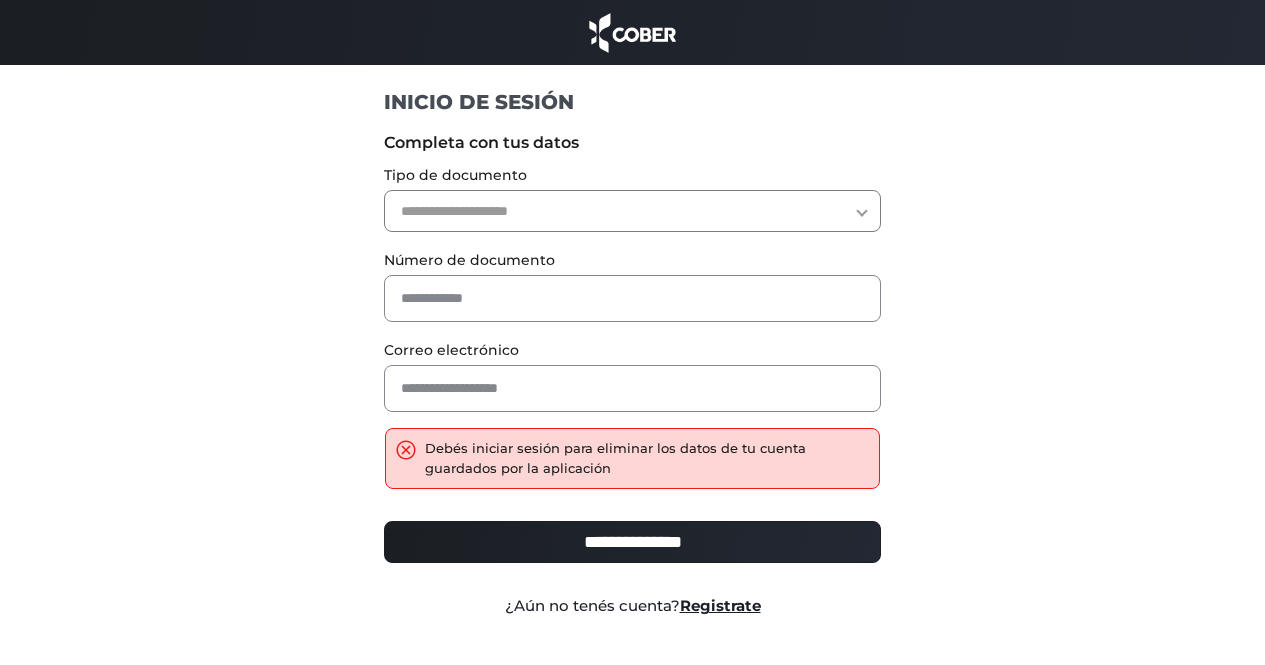 scroll, scrollTop: 0, scrollLeft: 0, axis: both 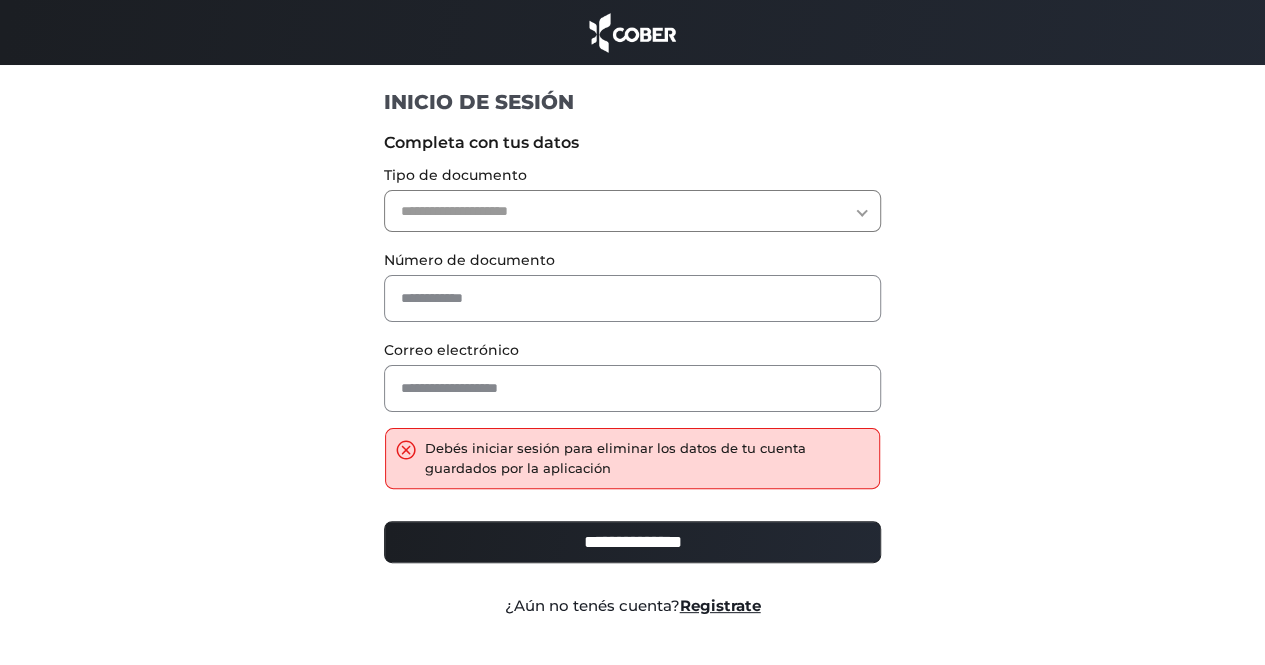 click on "**********" at bounding box center (632, 542) 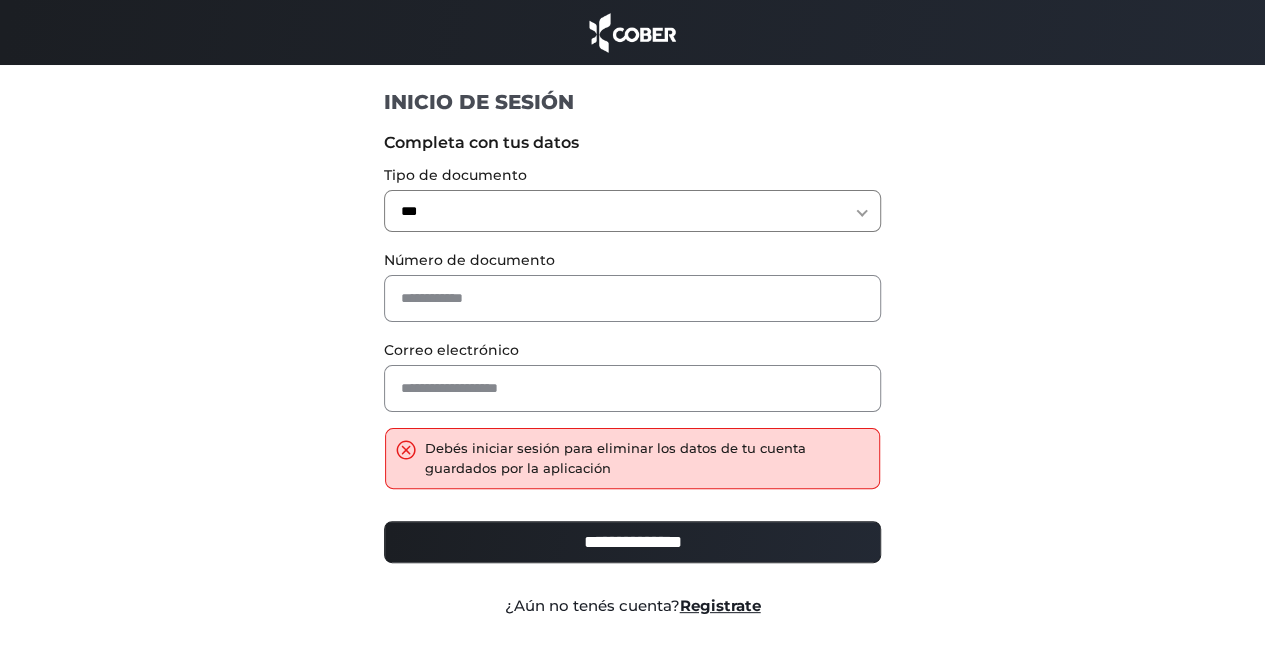 click on "**********" at bounding box center [632, 211] 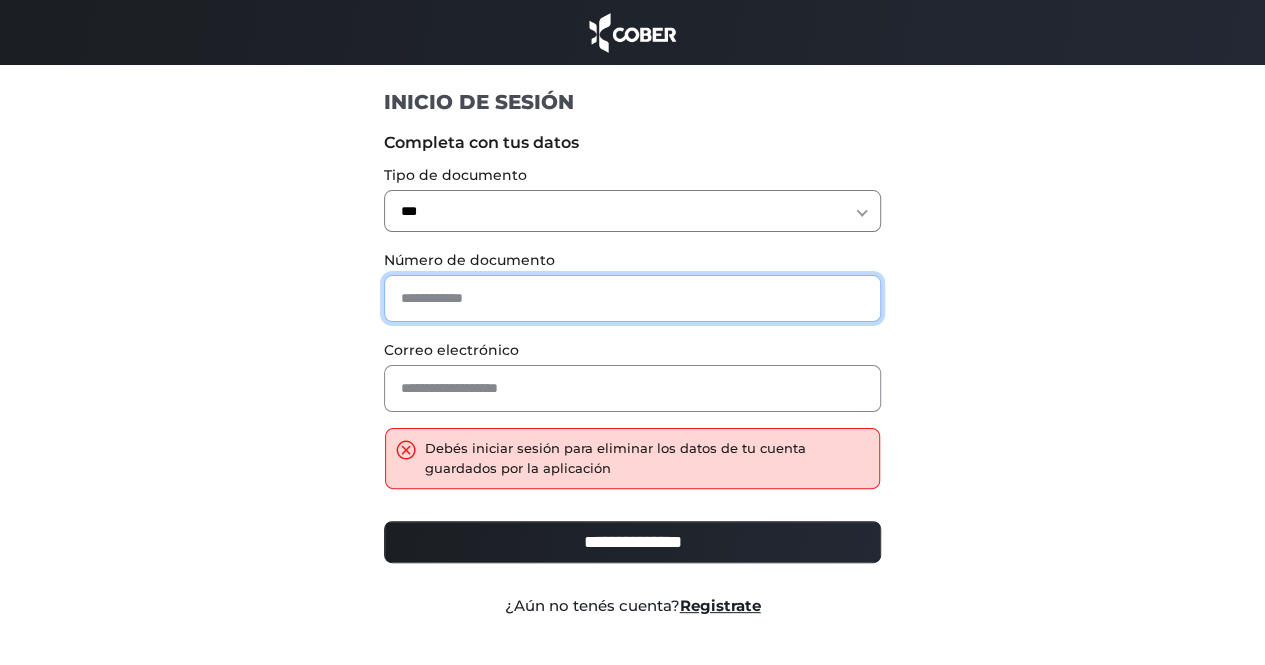 click at bounding box center [632, 298] 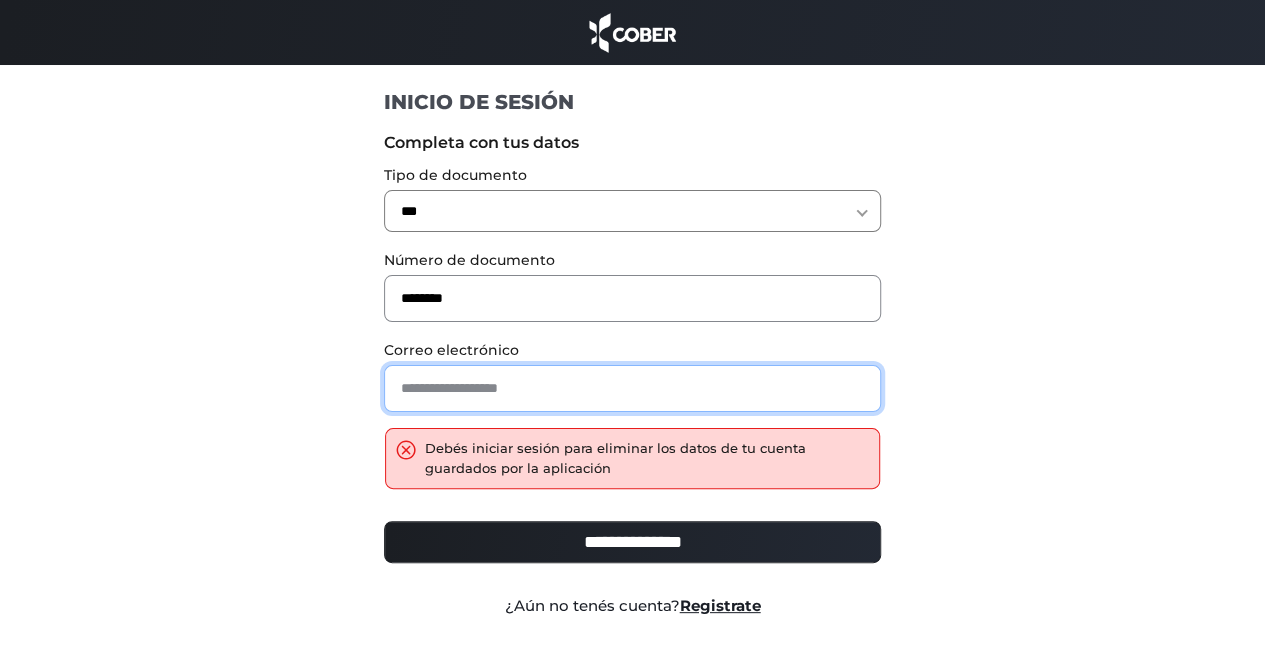 click at bounding box center [632, 388] 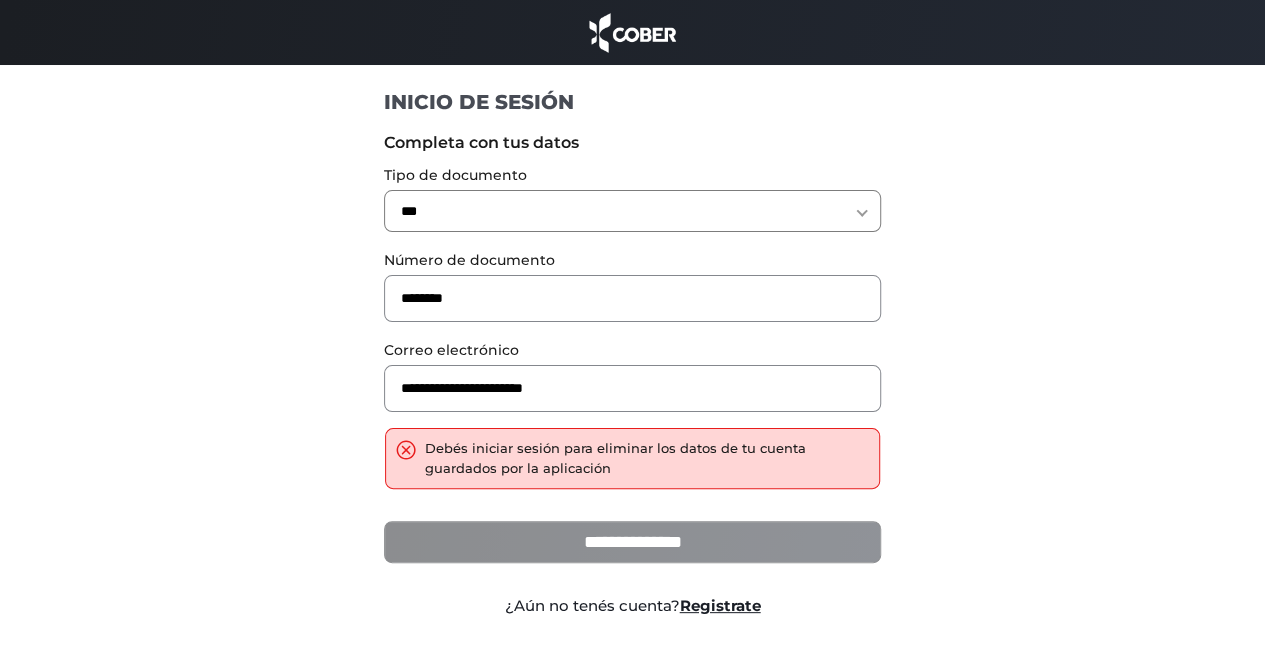 click on "**********" at bounding box center [632, 542] 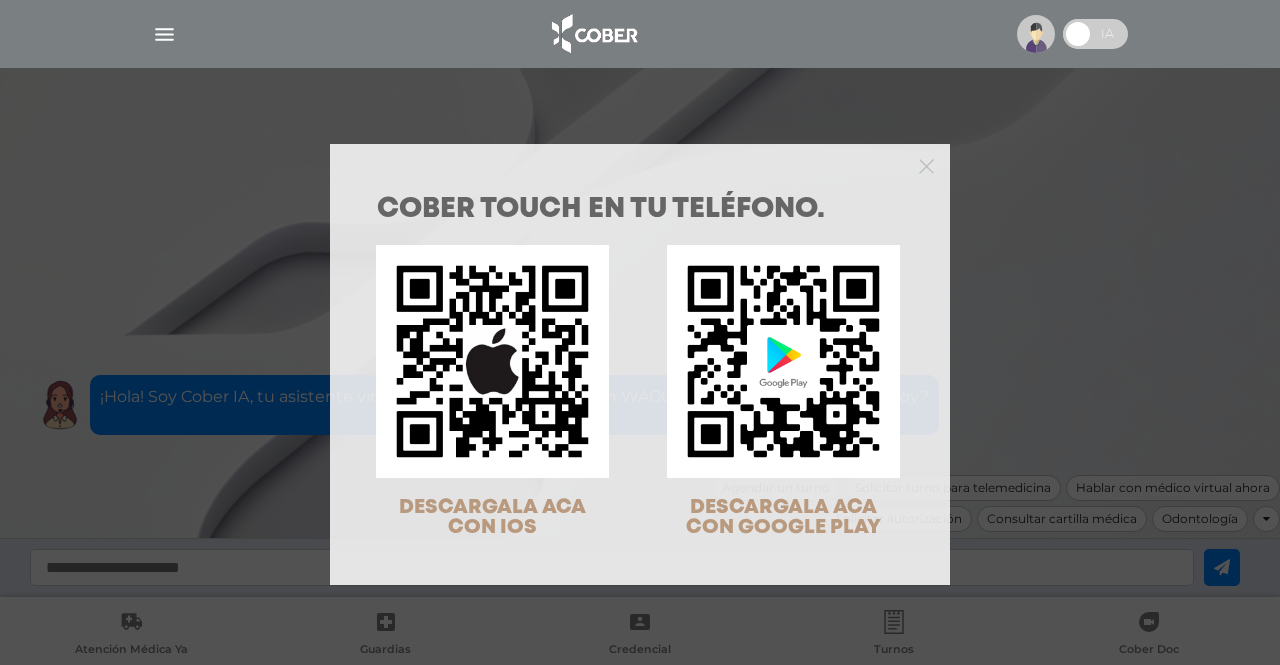 scroll, scrollTop: 0, scrollLeft: 0, axis: both 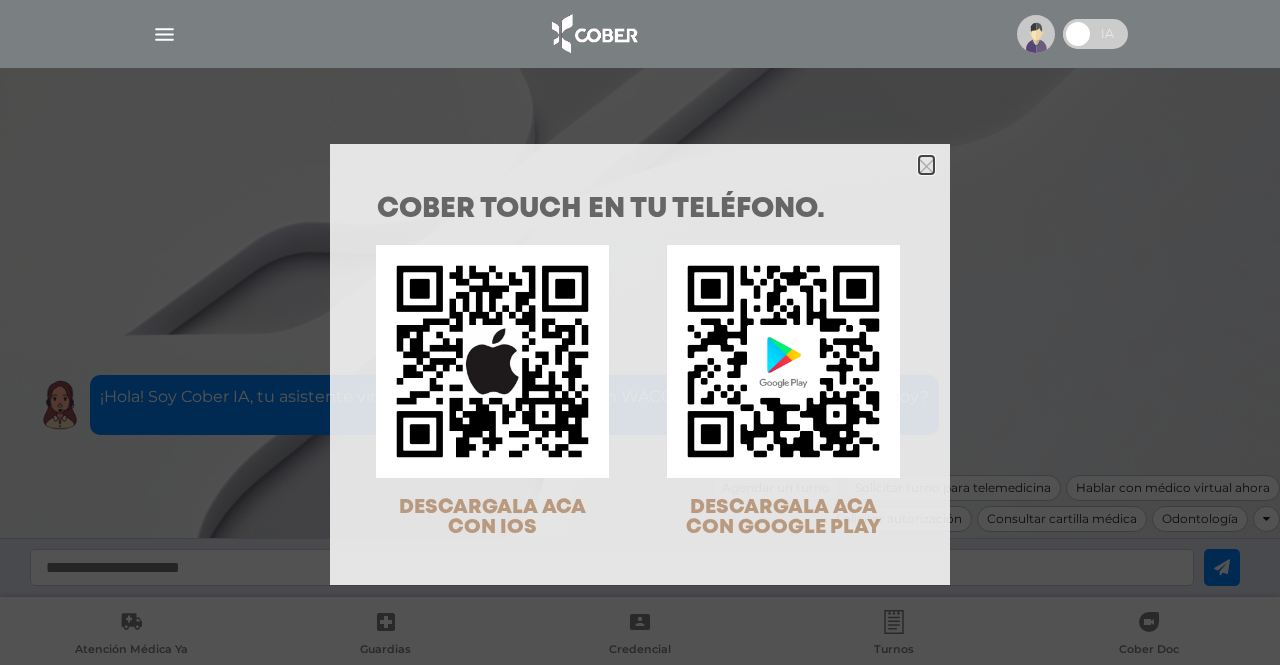 click 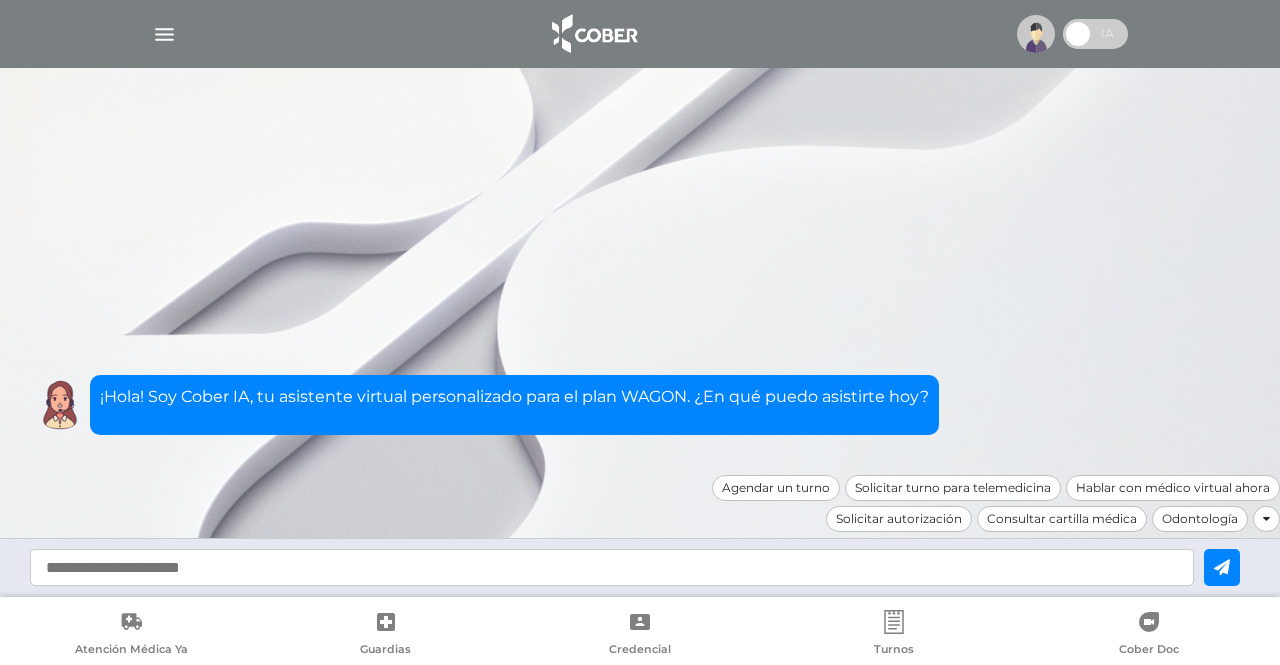 click at bounding box center (1266, 519) 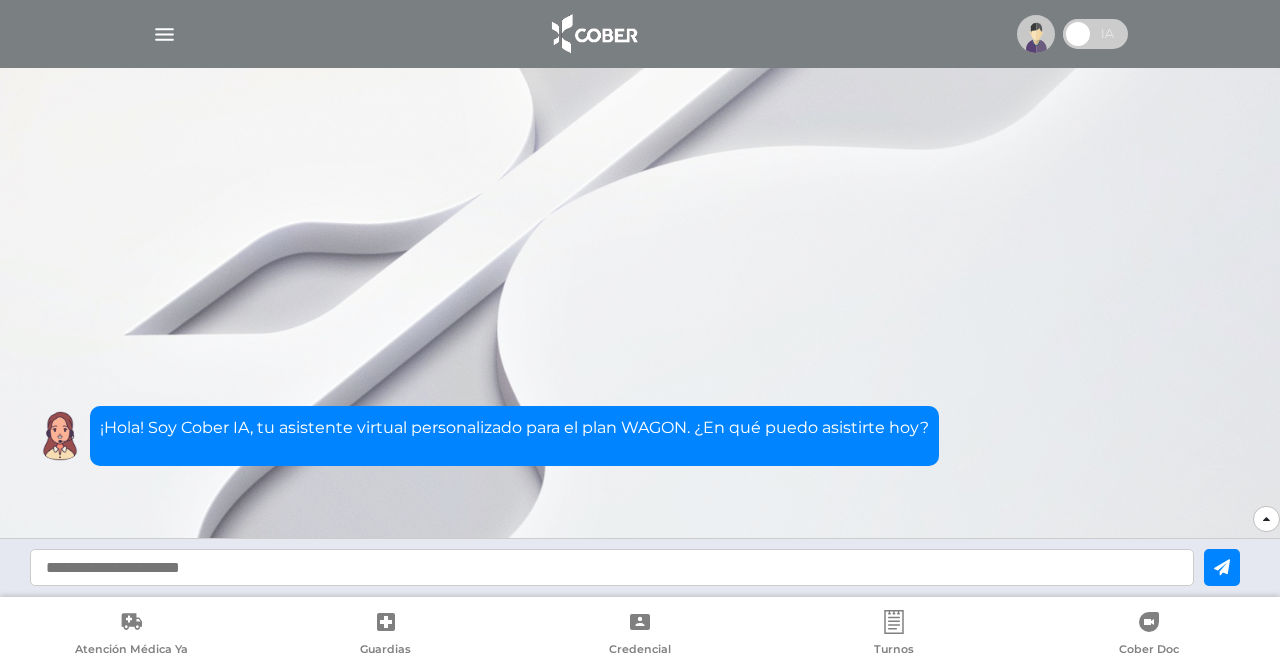 click at bounding box center (1266, 519) 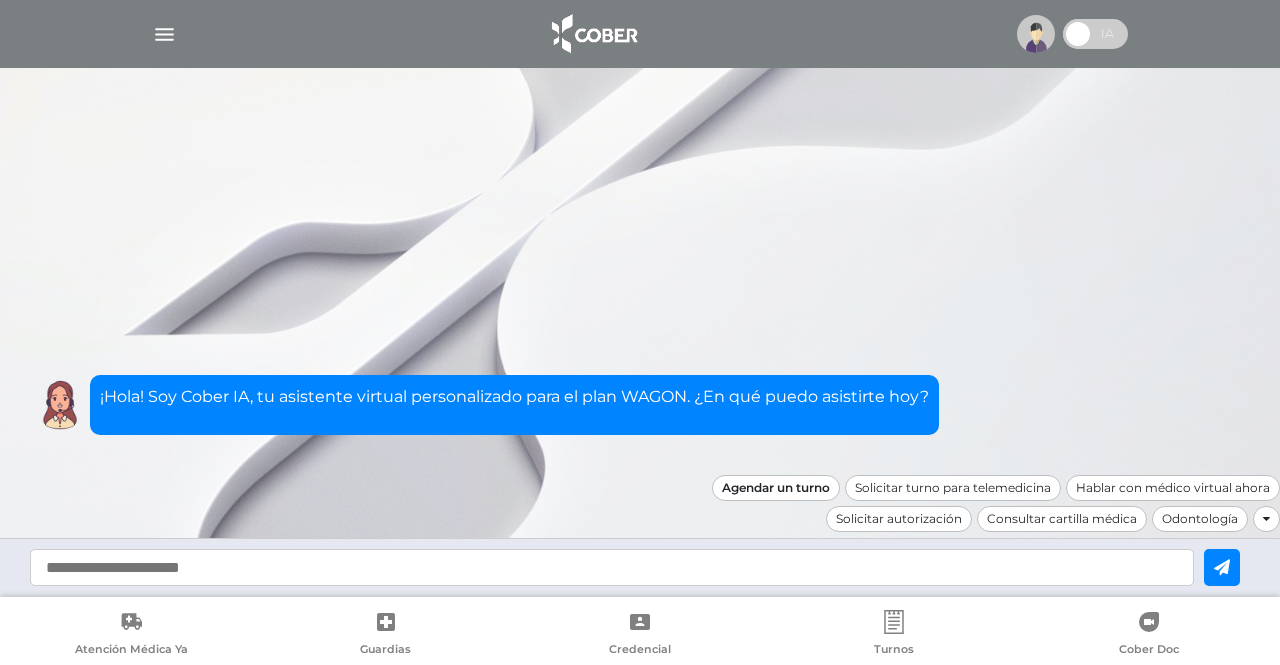 click on "Agendar un turno" at bounding box center (776, 488) 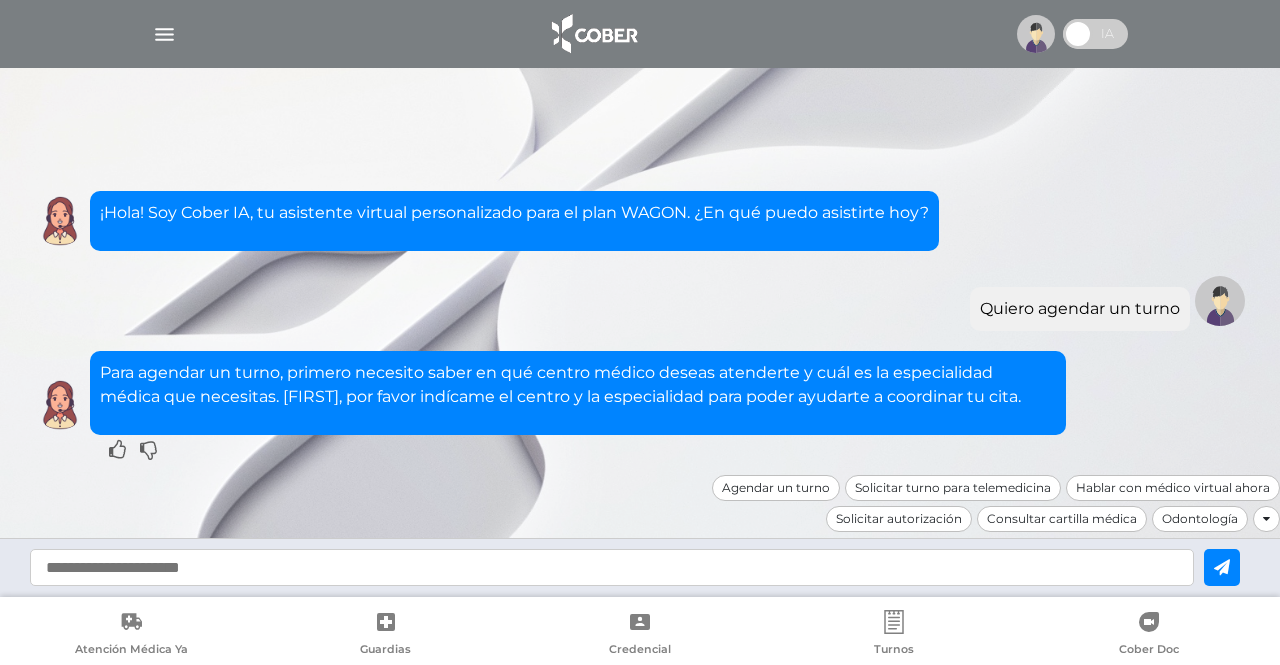 click at bounding box center (612, 567) 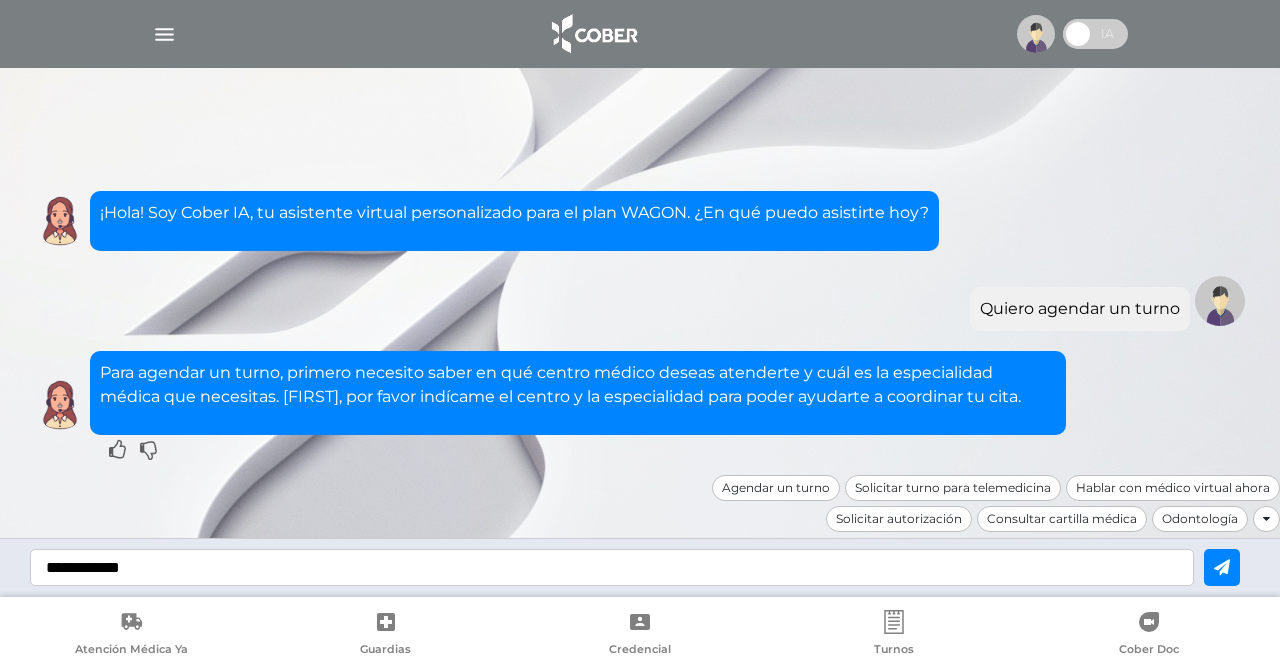 type on "**********" 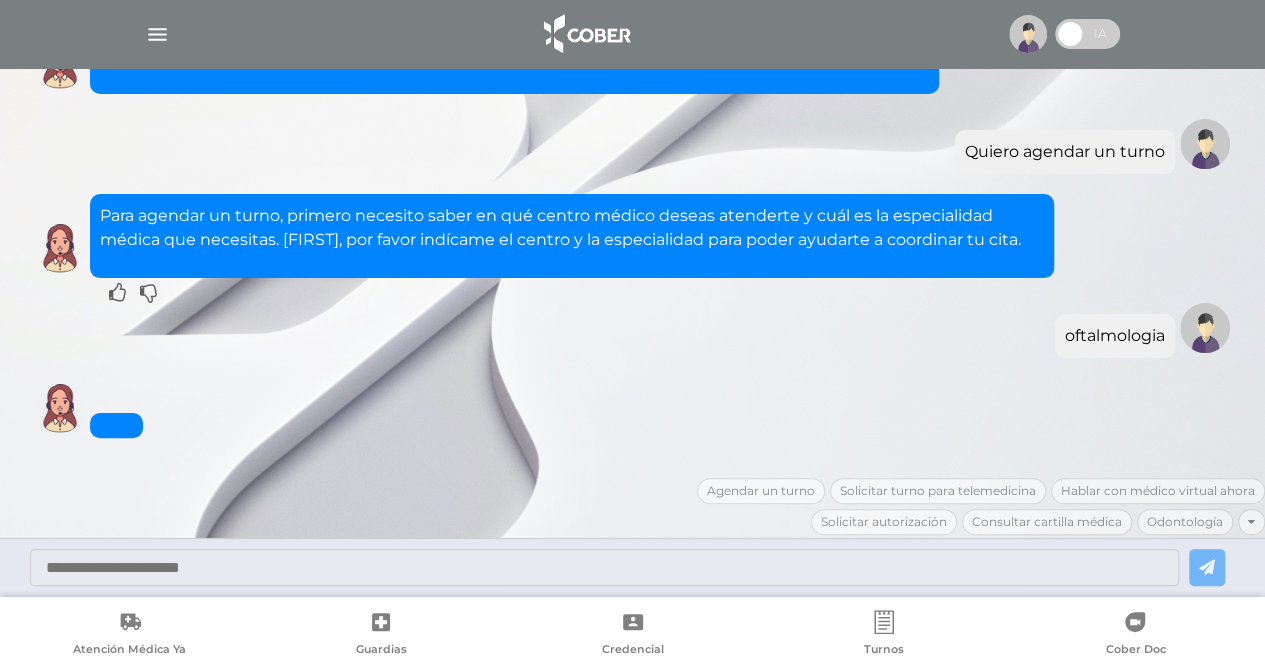 scroll, scrollTop: 80, scrollLeft: 0, axis: vertical 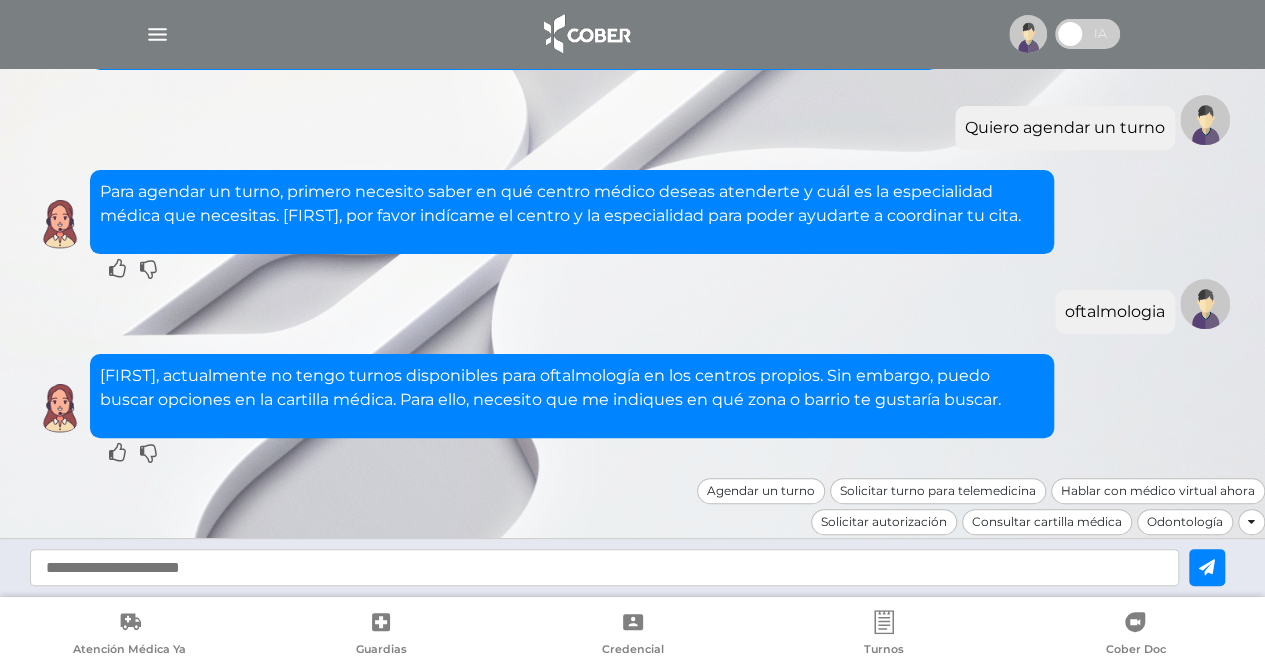 click at bounding box center (604, 567) 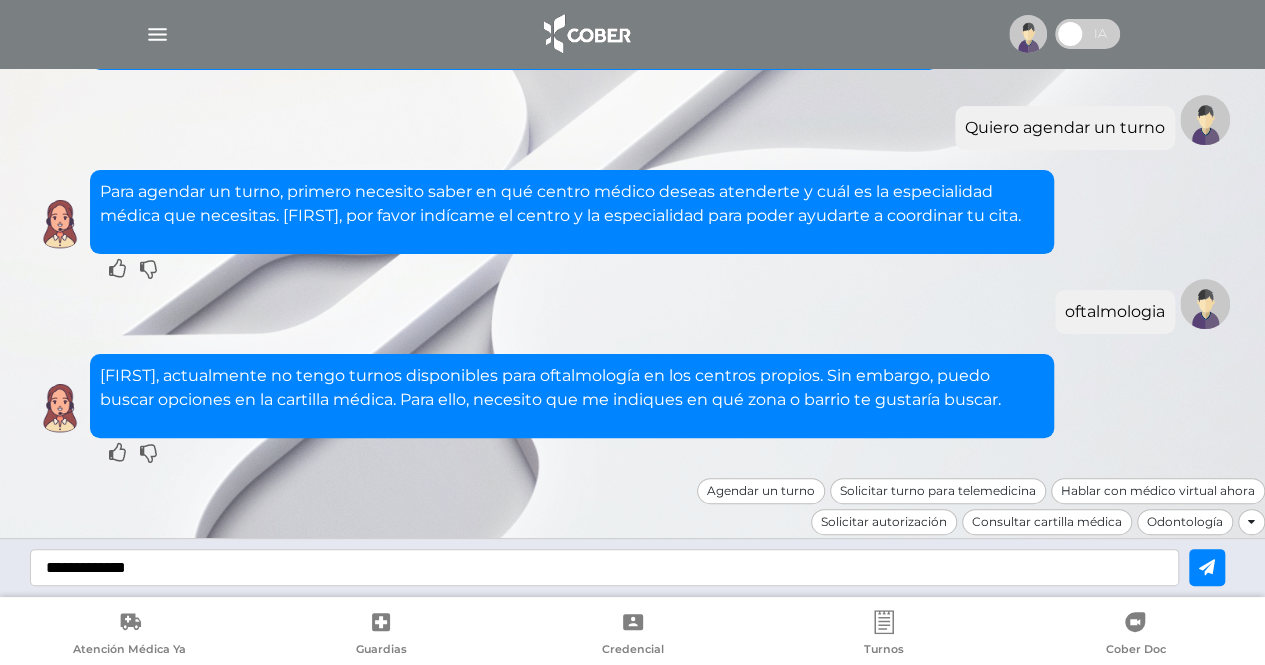 type on "**********" 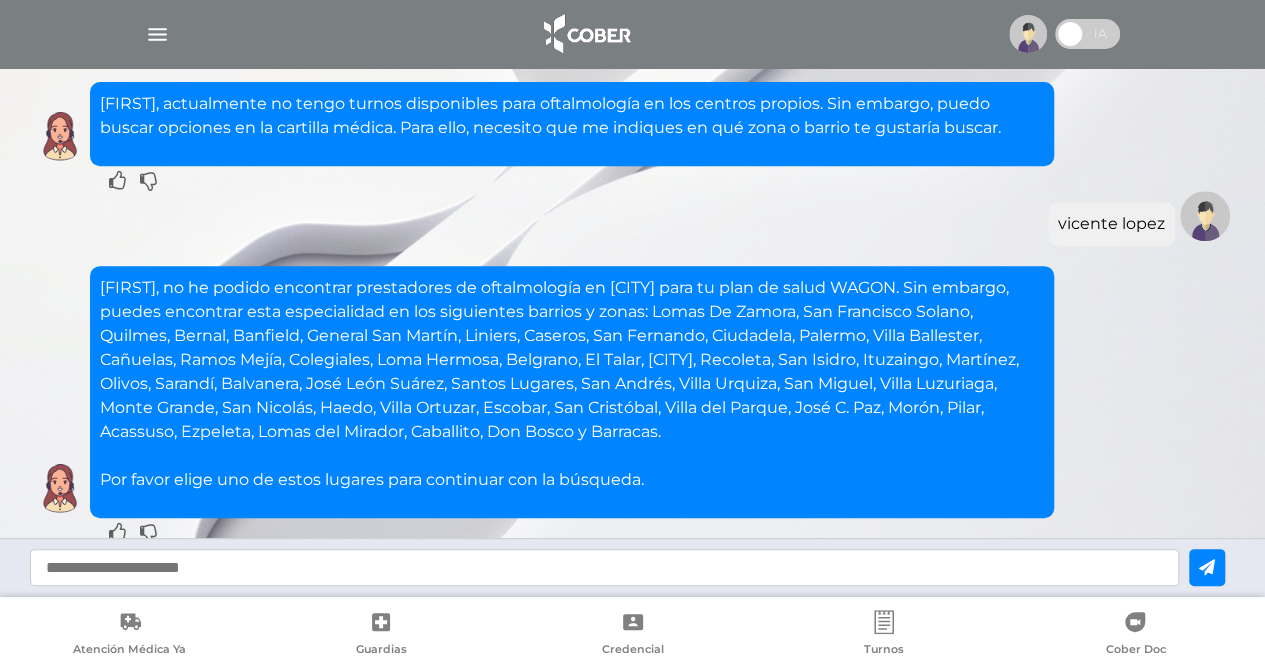 scroll, scrollTop: 332, scrollLeft: 0, axis: vertical 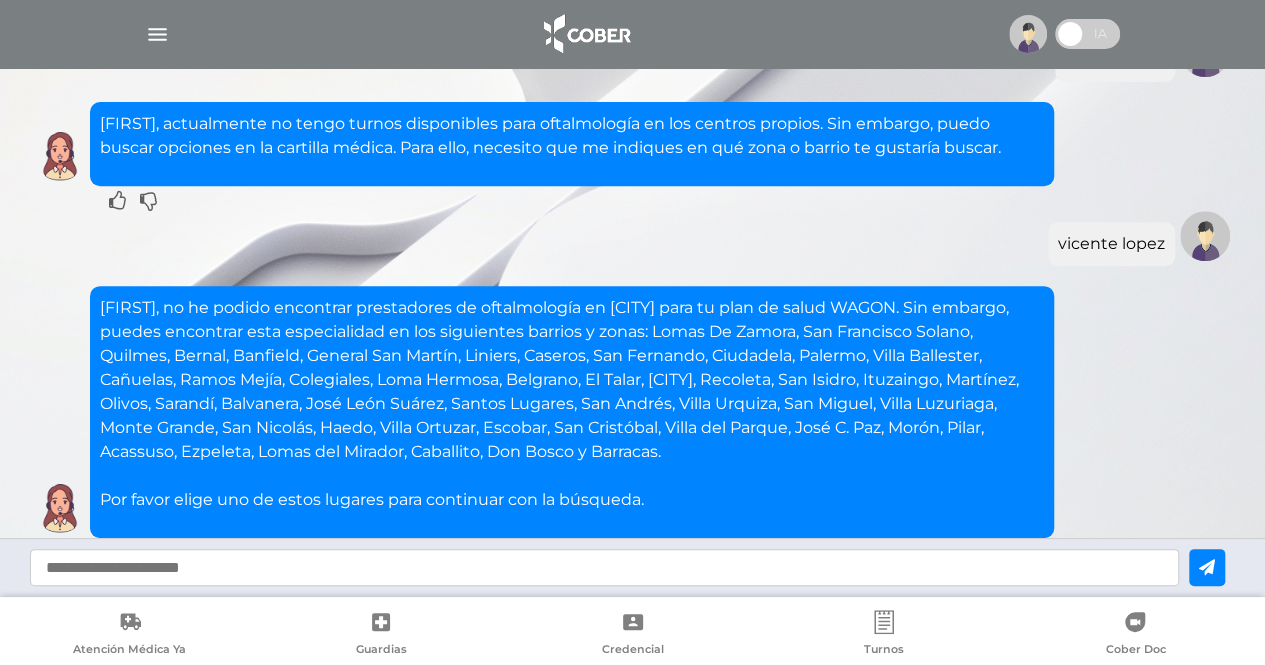 click at bounding box center [604, 567] 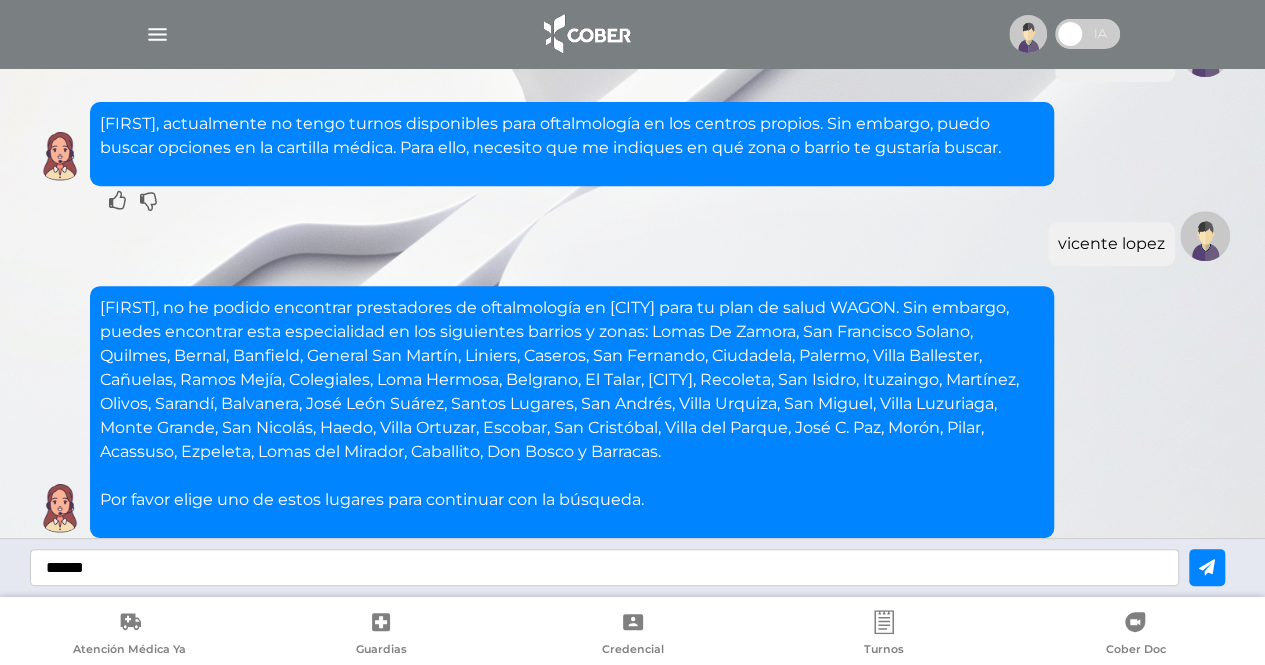 type on "******" 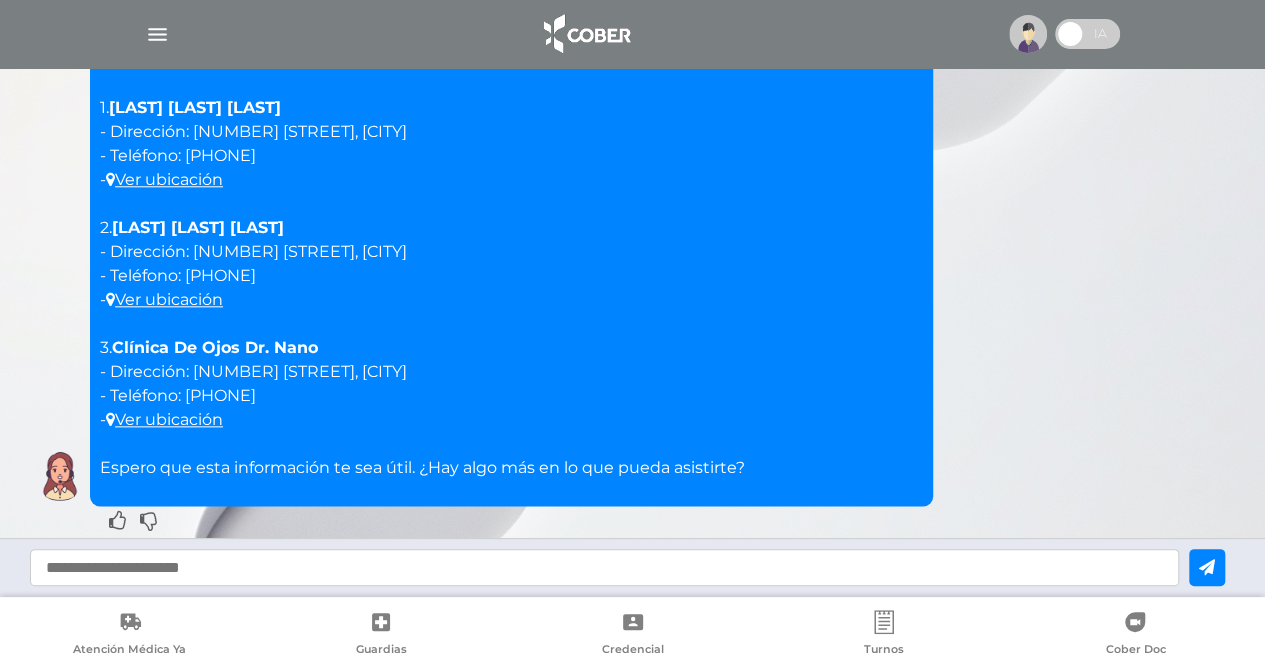 scroll, scrollTop: 900, scrollLeft: 0, axis: vertical 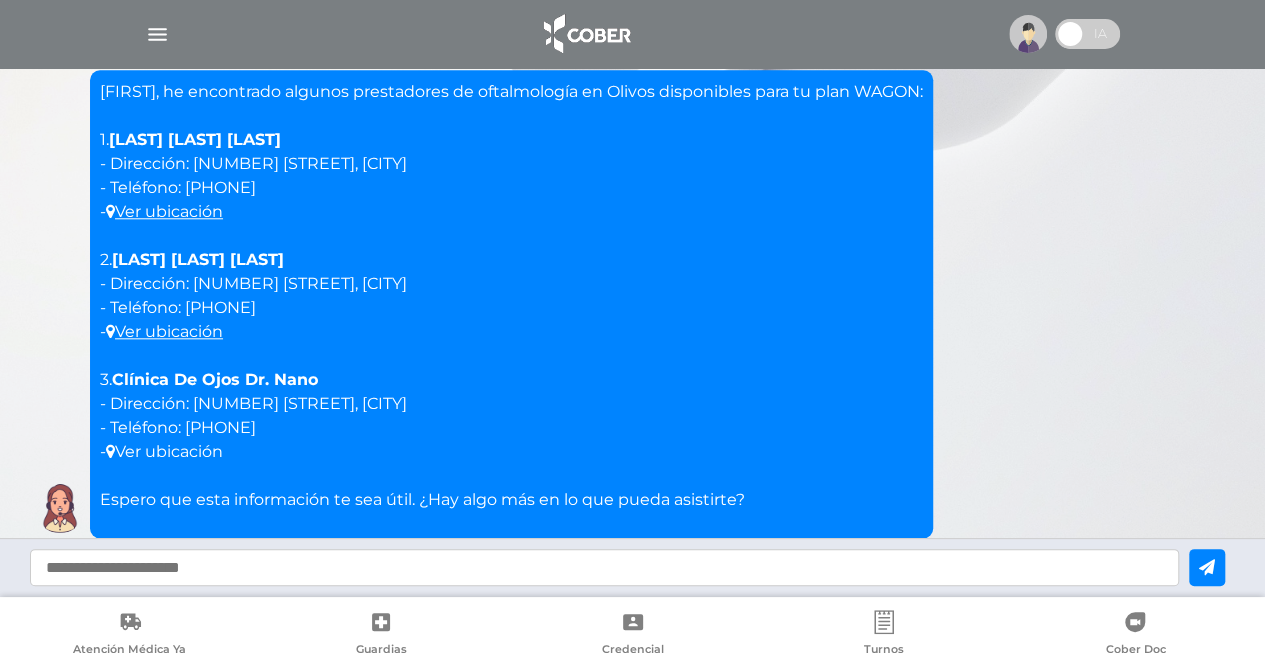 click on "Ver ubicación" at bounding box center [164, 451] 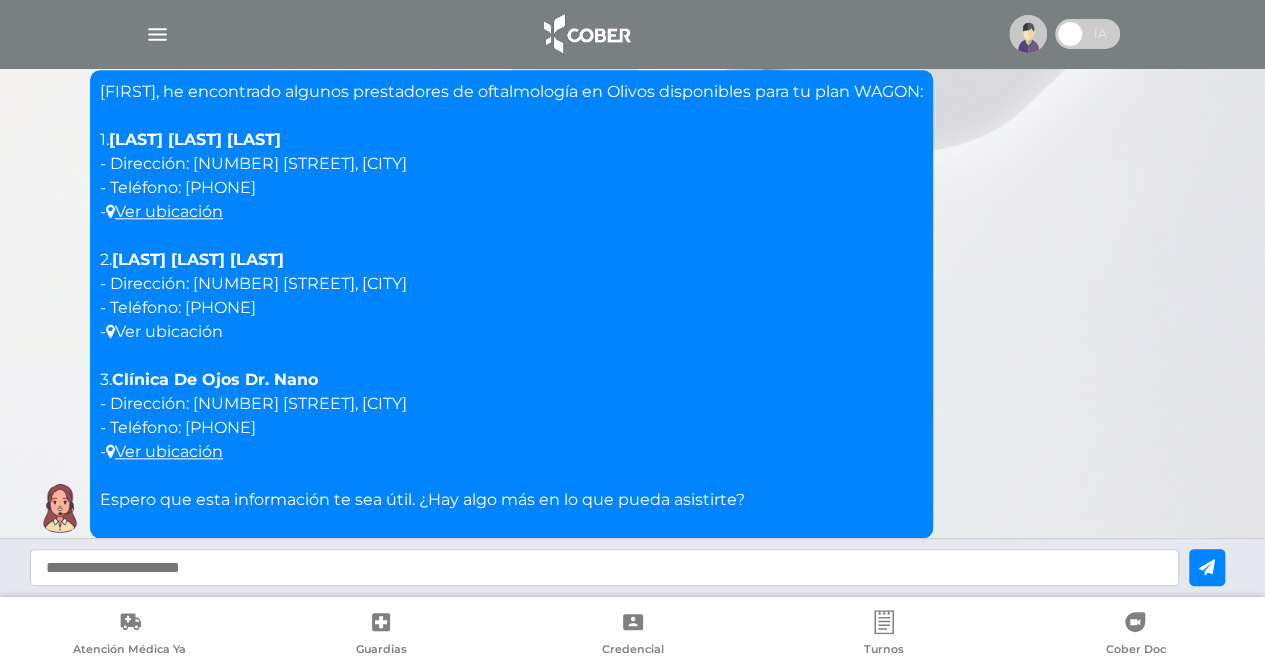 click on "Ver ubicación" at bounding box center [164, 331] 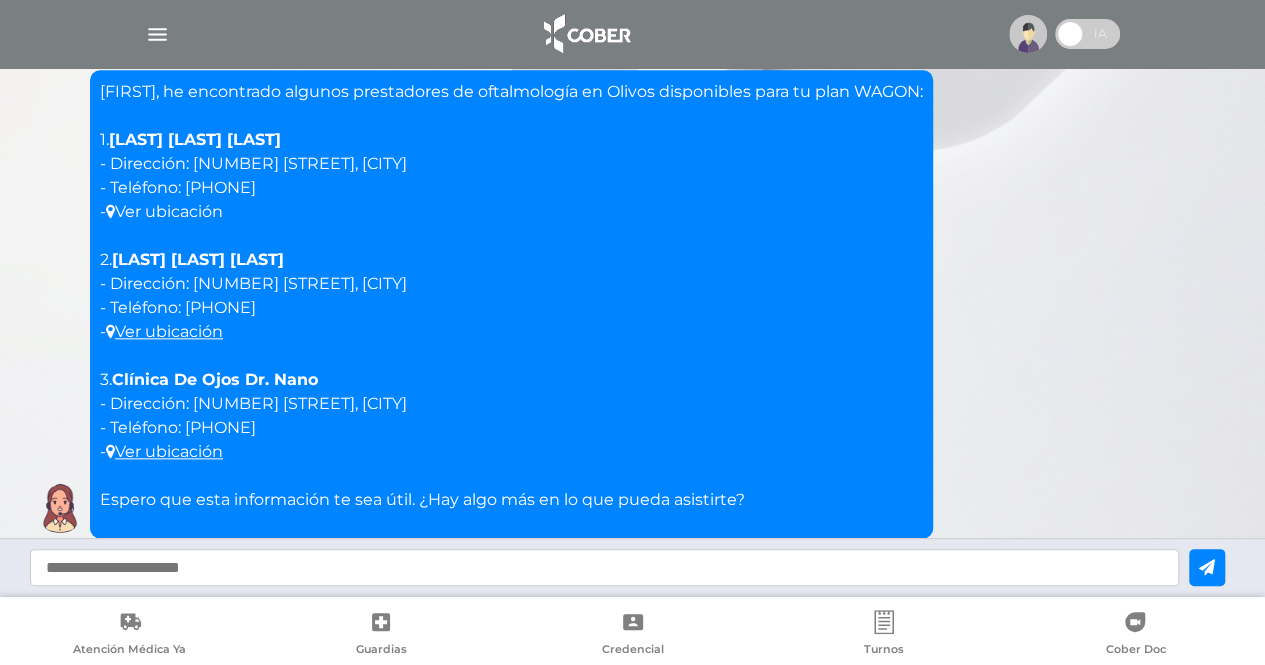 click on "Ver ubicación" at bounding box center (164, 211) 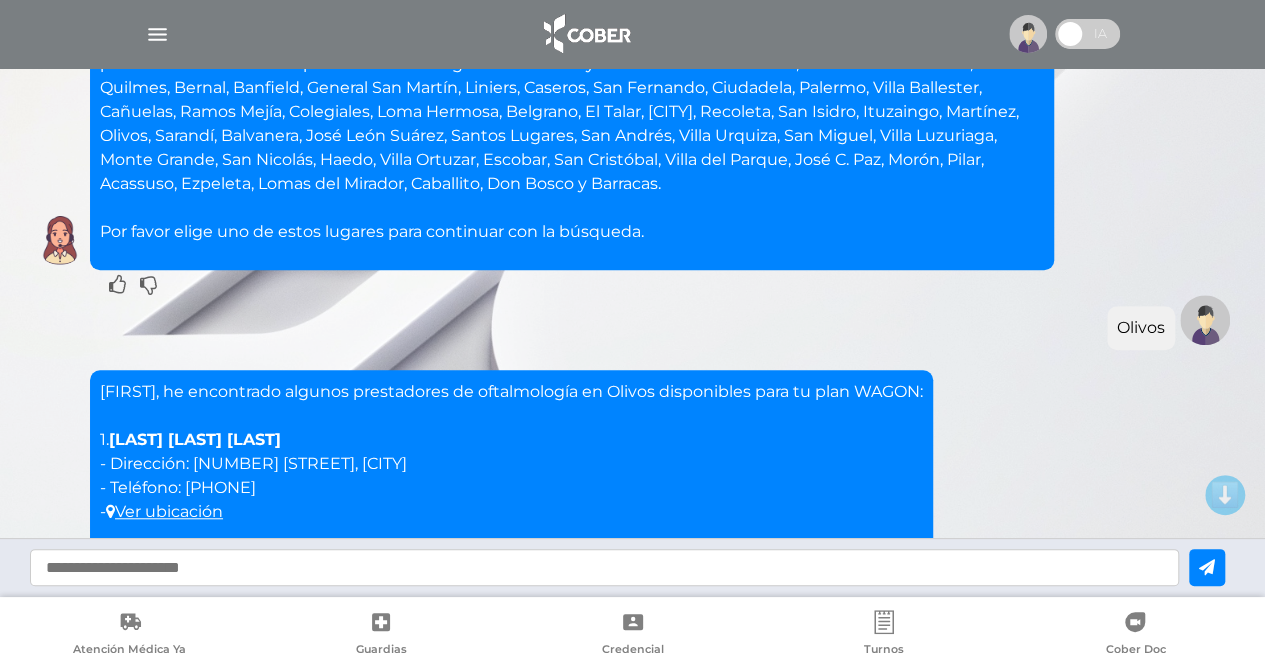 scroll, scrollTop: 500, scrollLeft: 0, axis: vertical 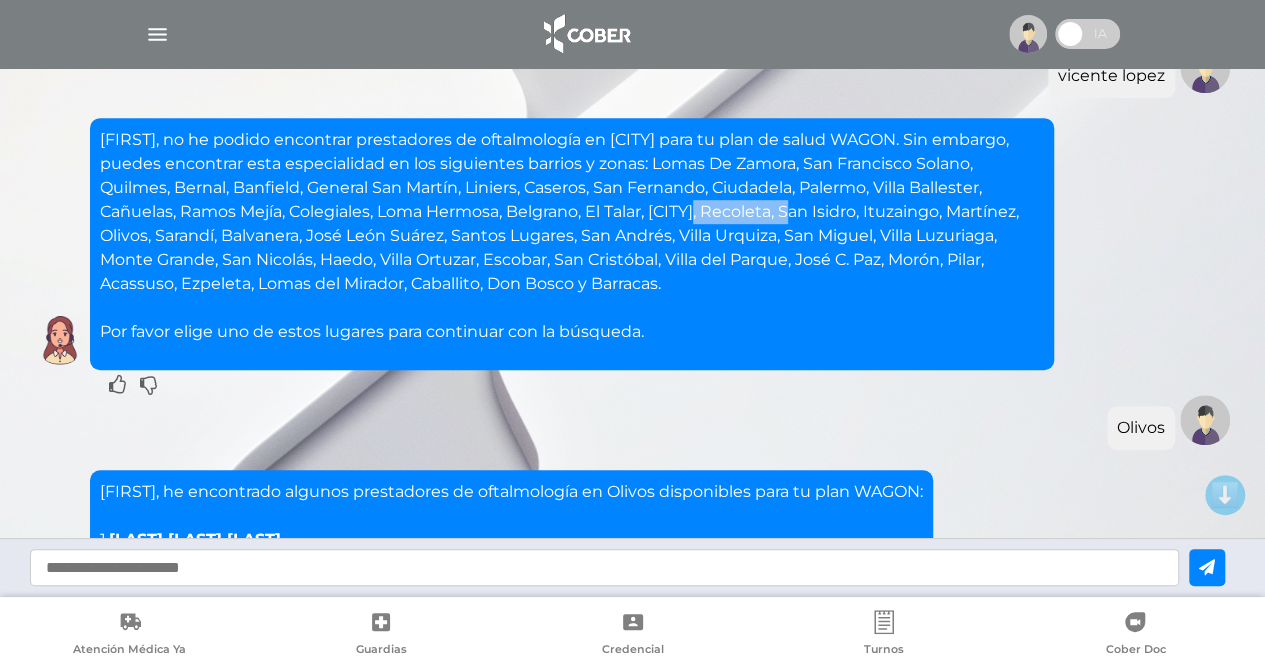 drag, startPoint x: 736, startPoint y: 211, endPoint x: 844, endPoint y: 210, distance: 108.00463 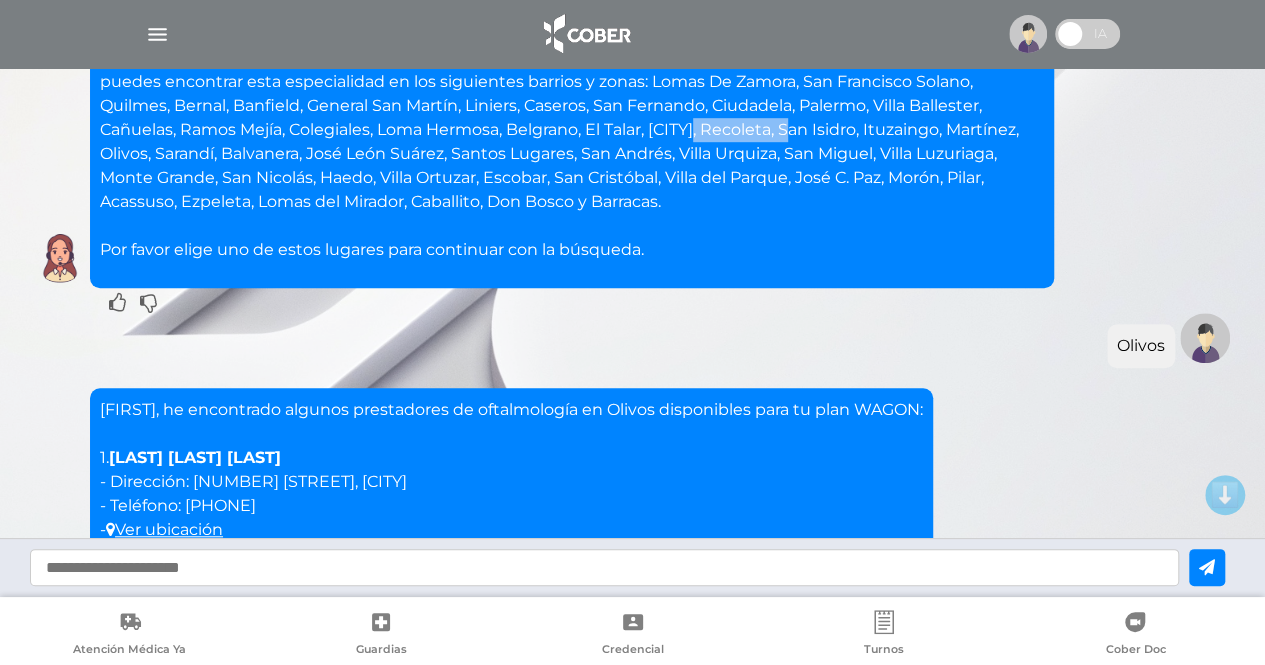 scroll, scrollTop: 1000, scrollLeft: 0, axis: vertical 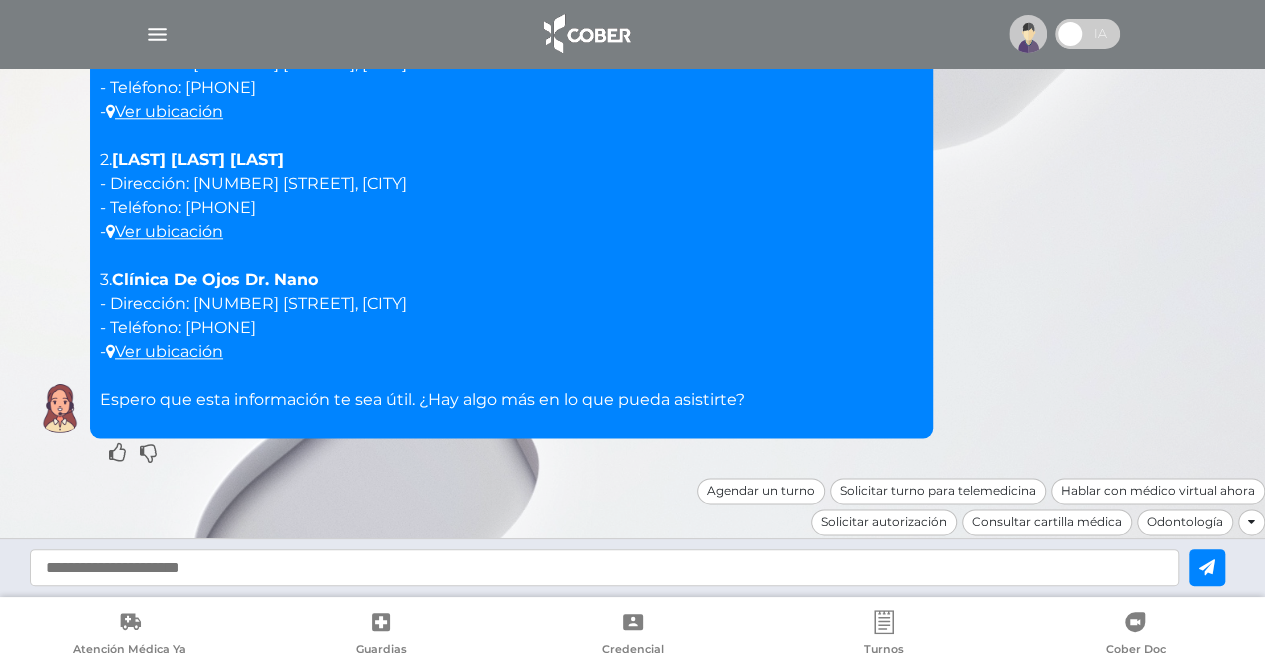 click at bounding box center [604, 567] 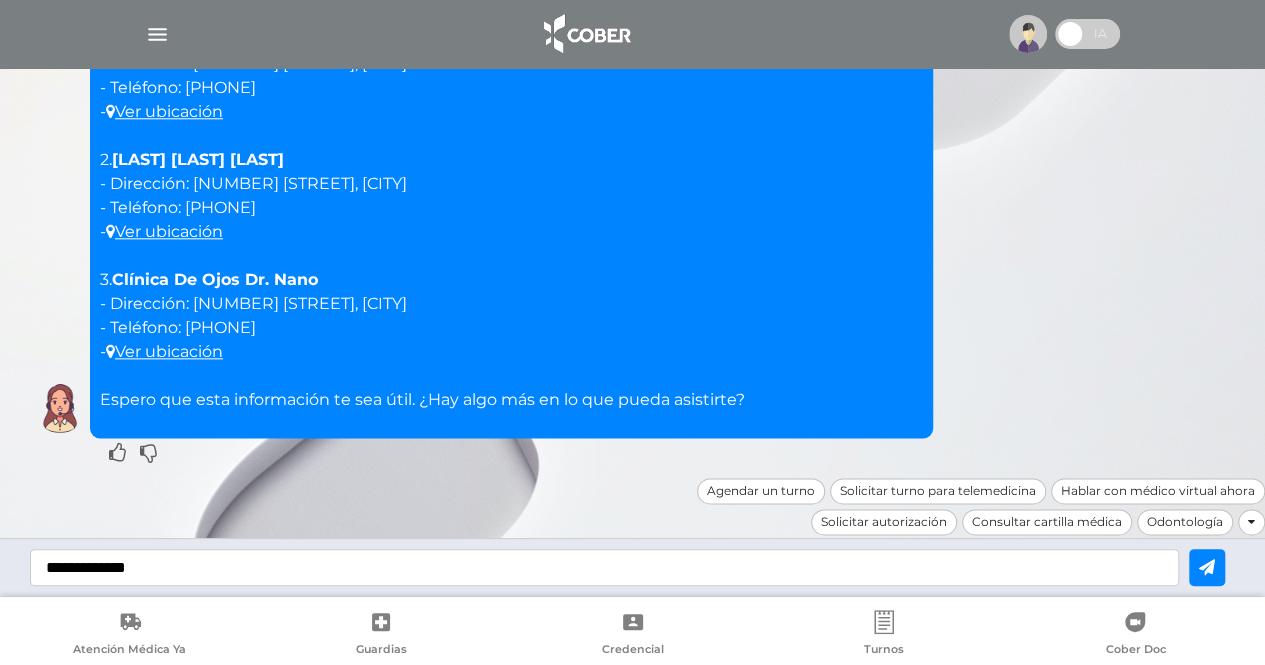 type on "**********" 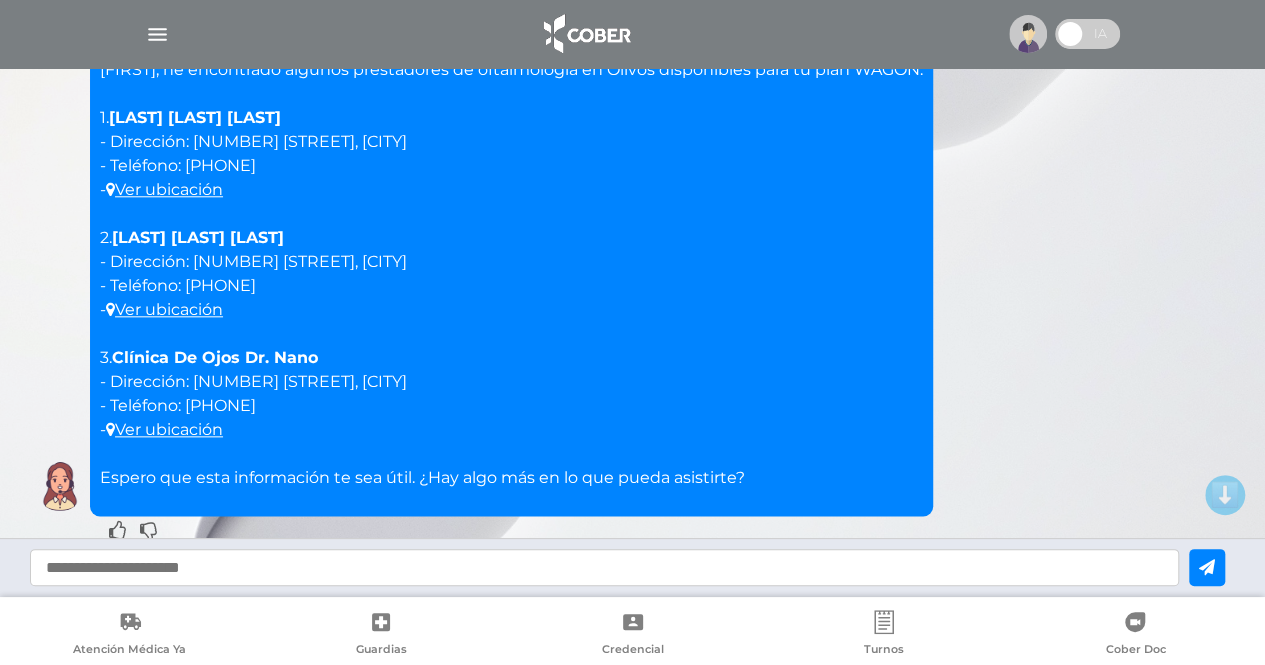 scroll, scrollTop: 952, scrollLeft: 0, axis: vertical 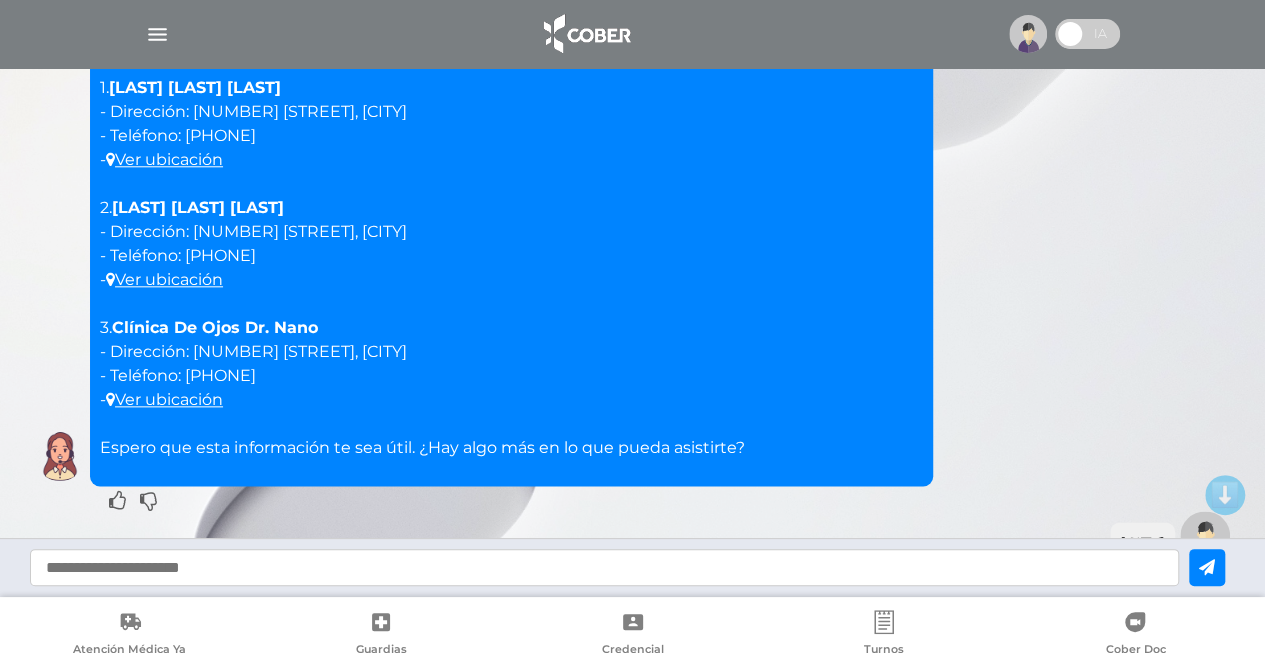 drag, startPoint x: 197, startPoint y: 350, endPoint x: 384, endPoint y: 356, distance: 187.09624 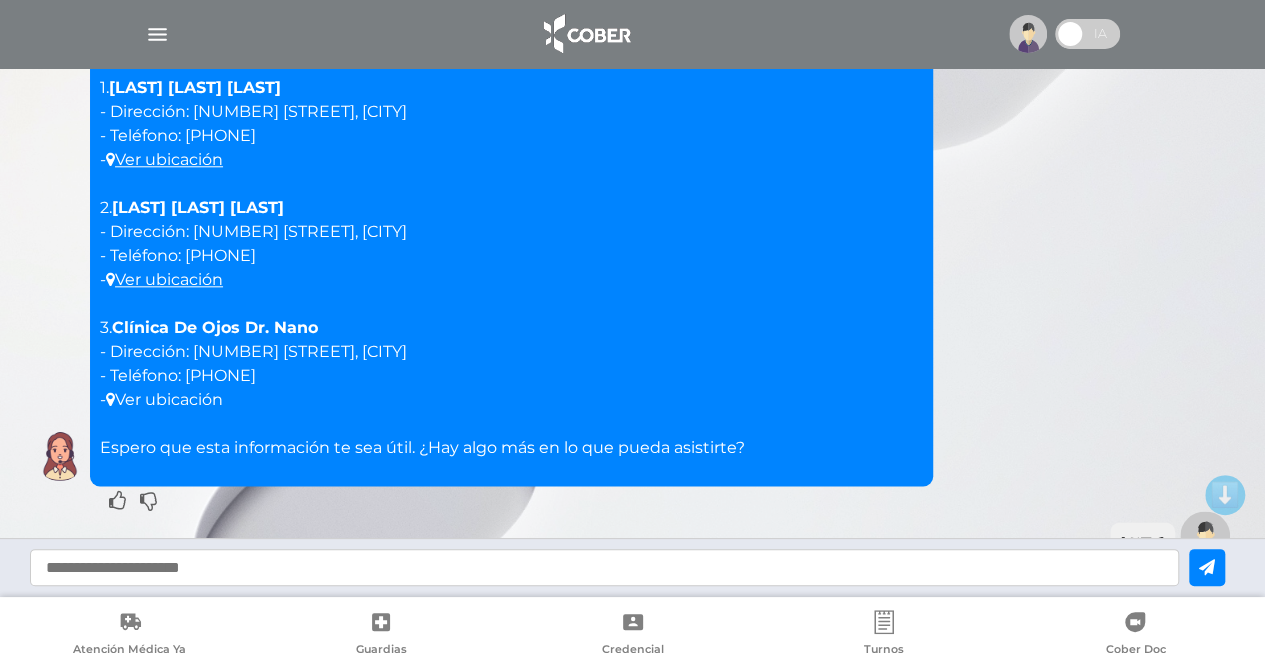 click on "Ver ubicación" at bounding box center (164, 399) 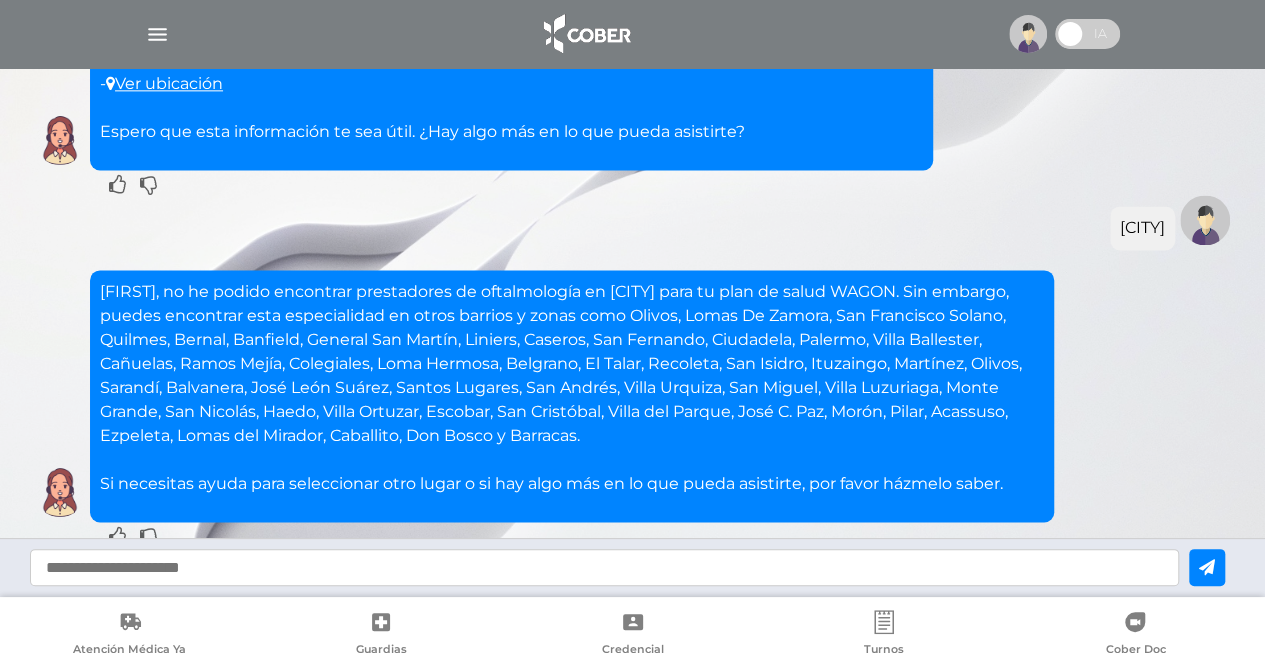 scroll, scrollTop: 1352, scrollLeft: 0, axis: vertical 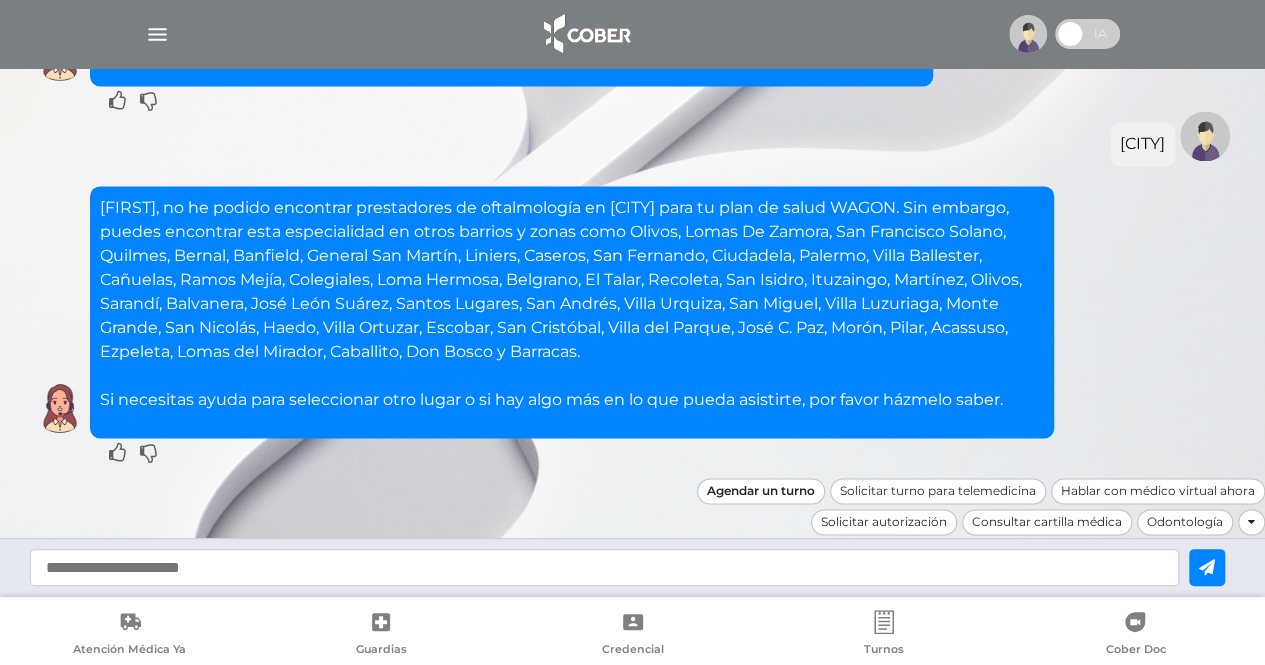 click on "Agendar un turno" at bounding box center [761, 491] 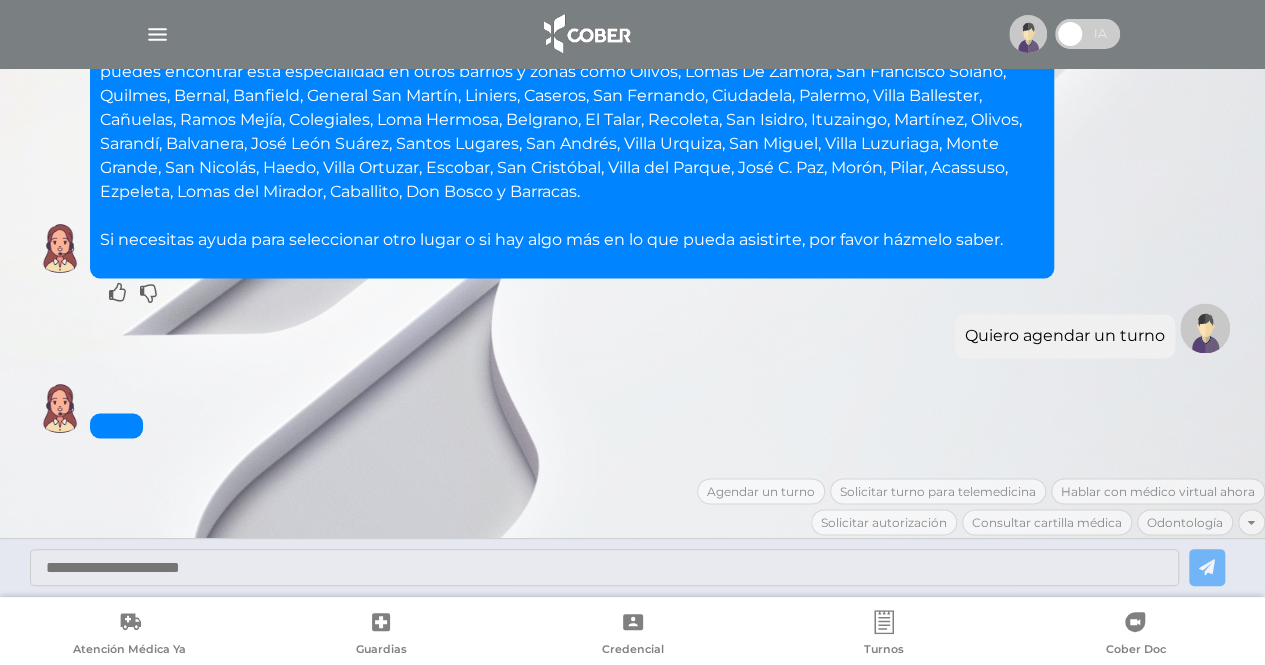 scroll, scrollTop: 1536, scrollLeft: 0, axis: vertical 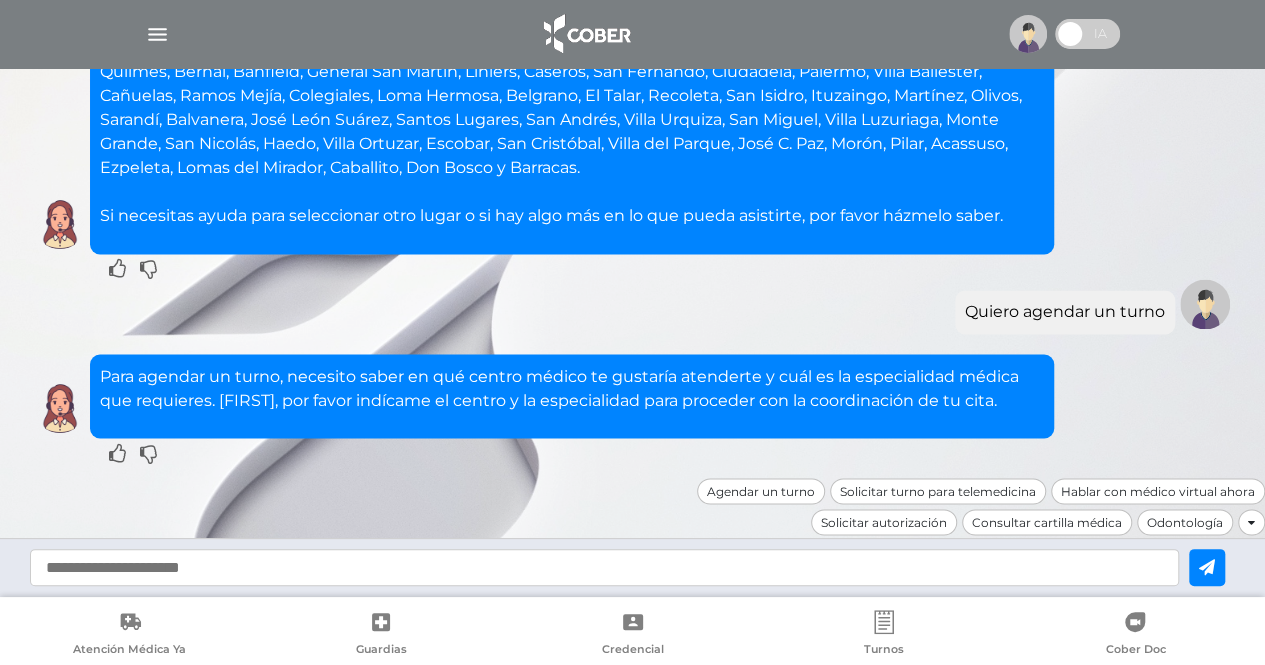 click at bounding box center (604, 567) 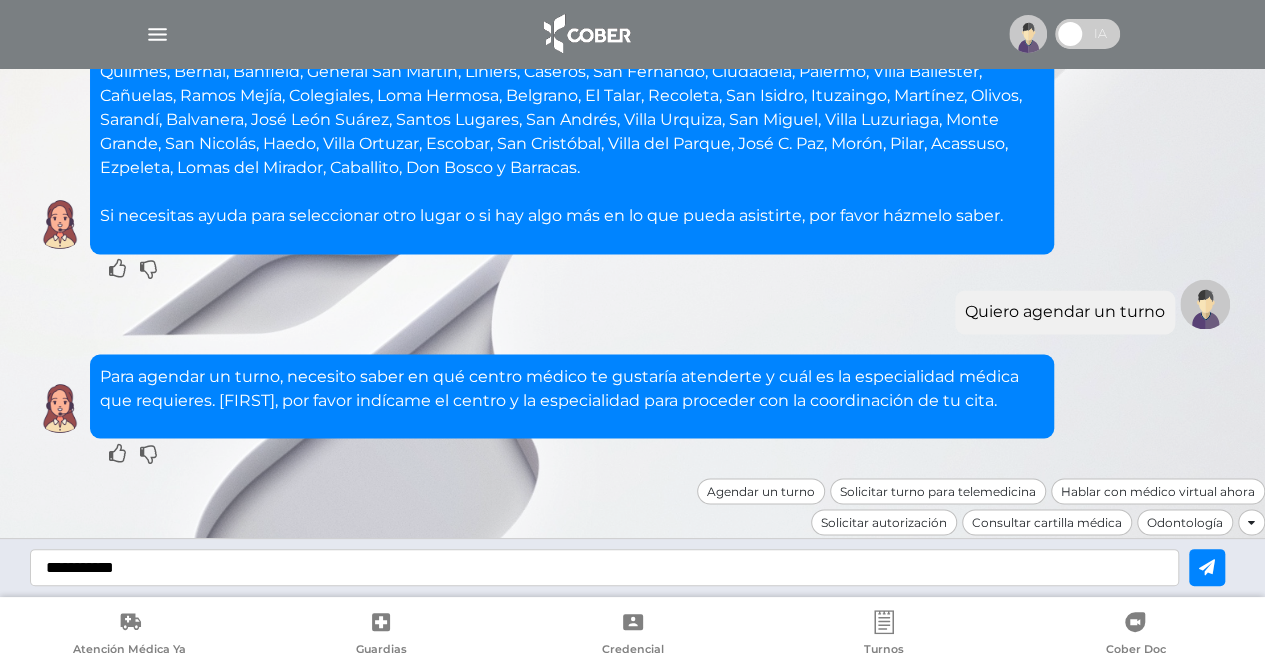 type on "**********" 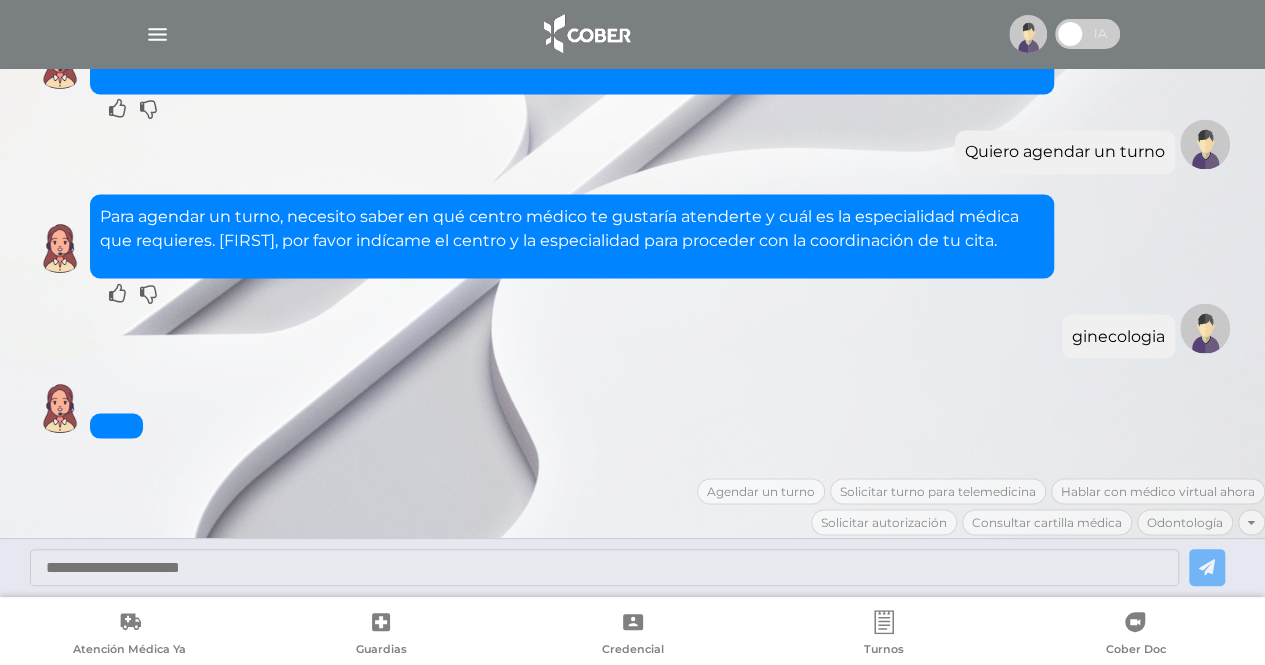scroll, scrollTop: 1888, scrollLeft: 0, axis: vertical 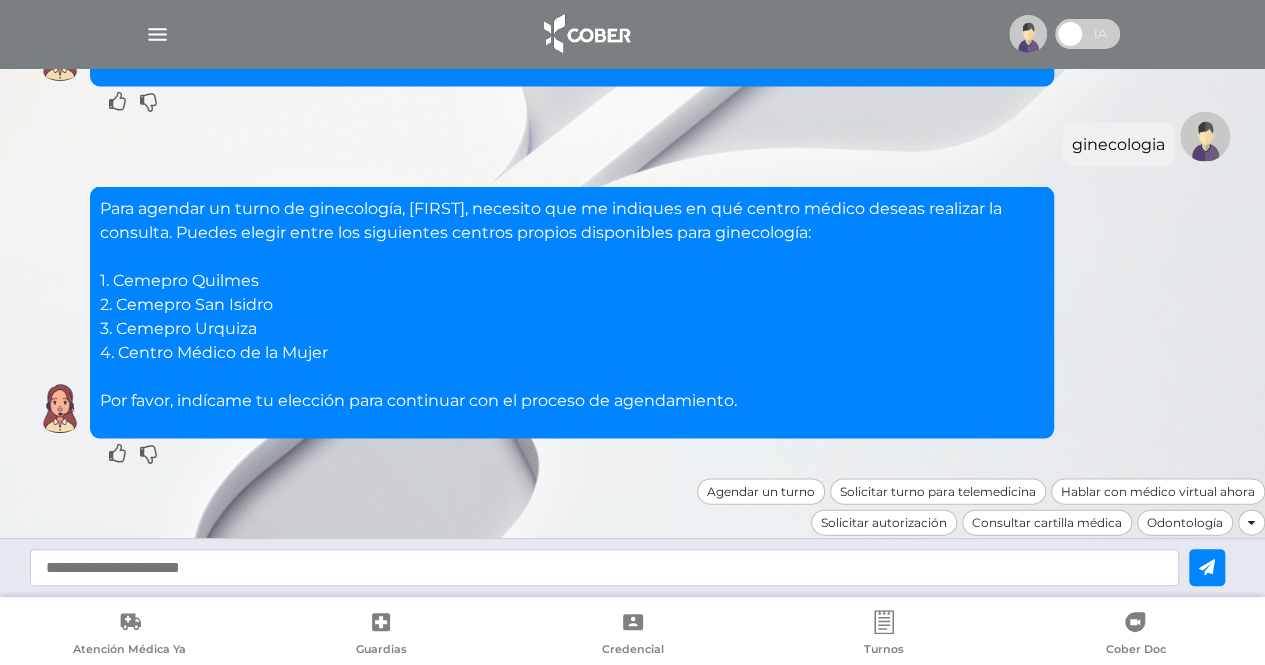 click at bounding box center [604, 567] 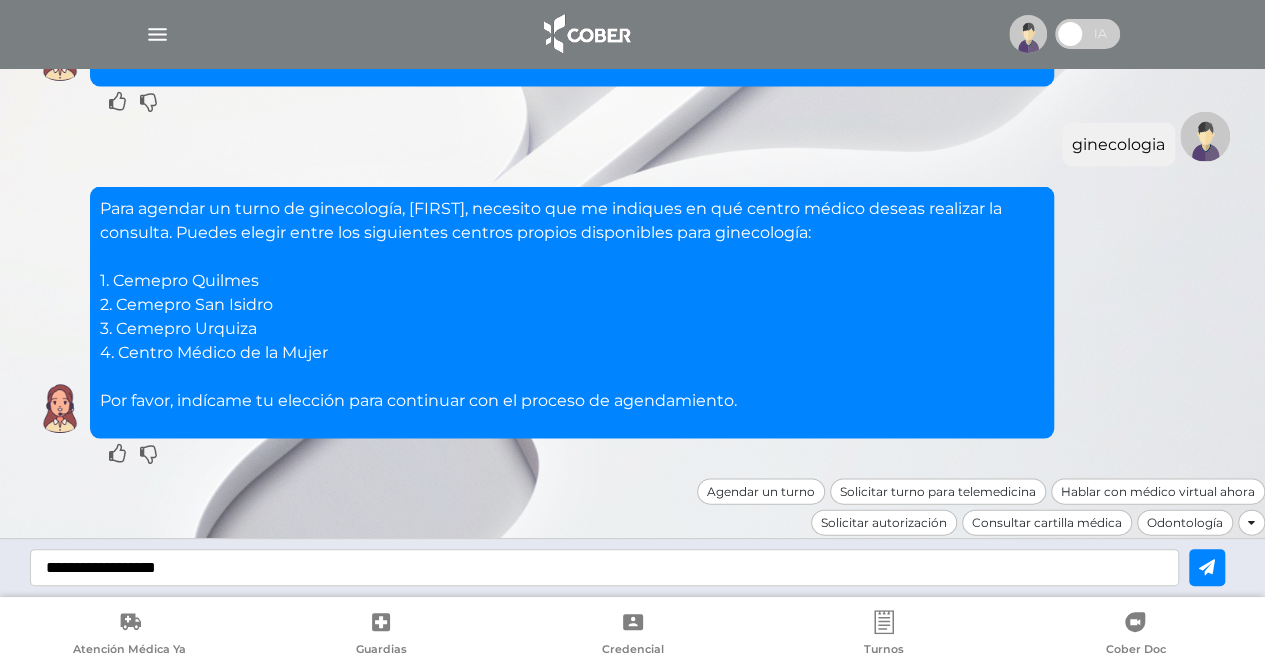 type on "**********" 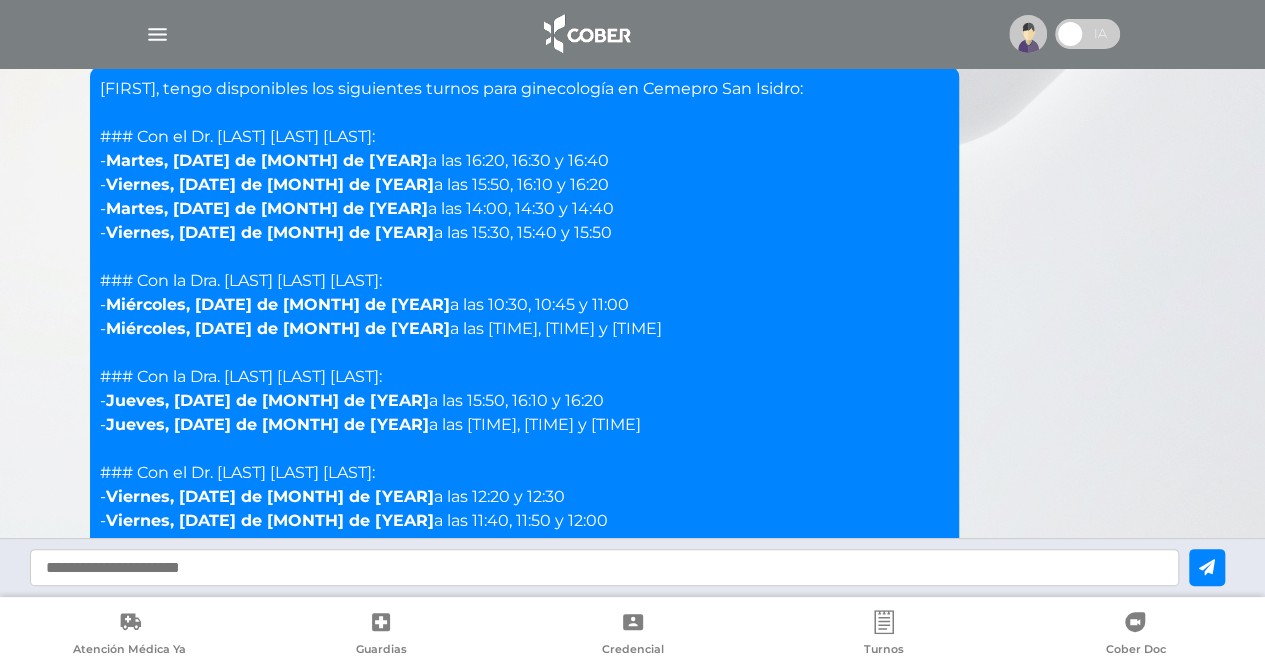 scroll, scrollTop: 2328, scrollLeft: 0, axis: vertical 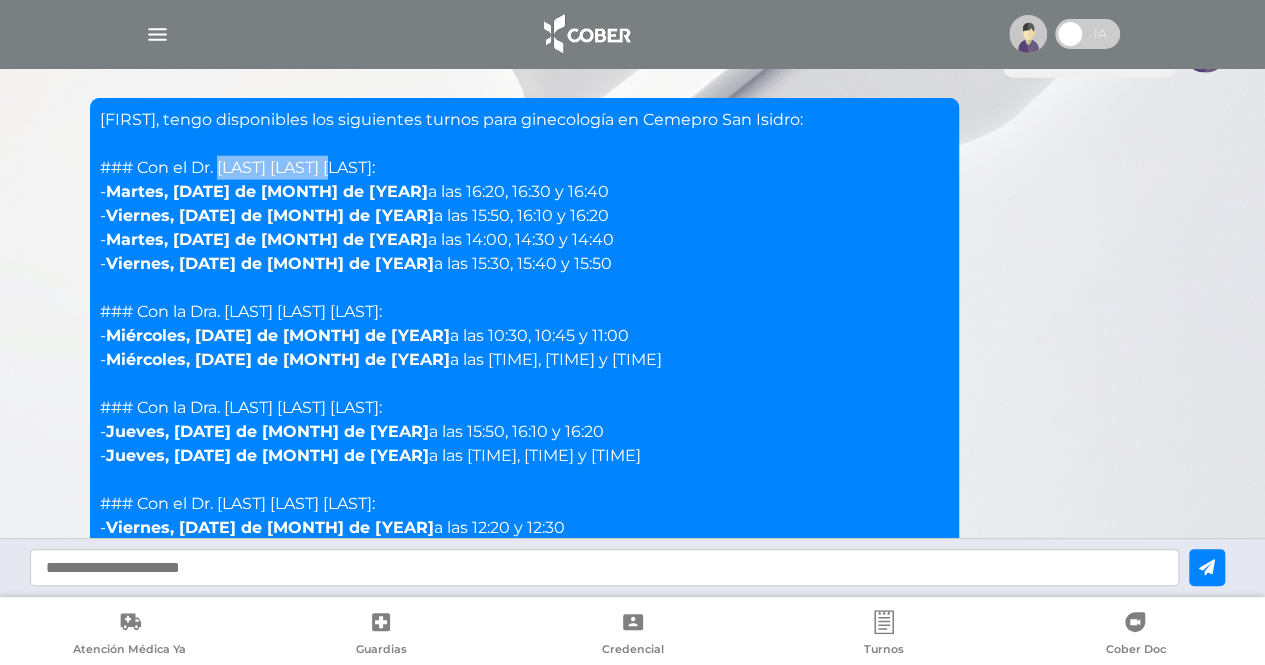 drag, startPoint x: 217, startPoint y: 169, endPoint x: 329, endPoint y: 170, distance: 112.00446 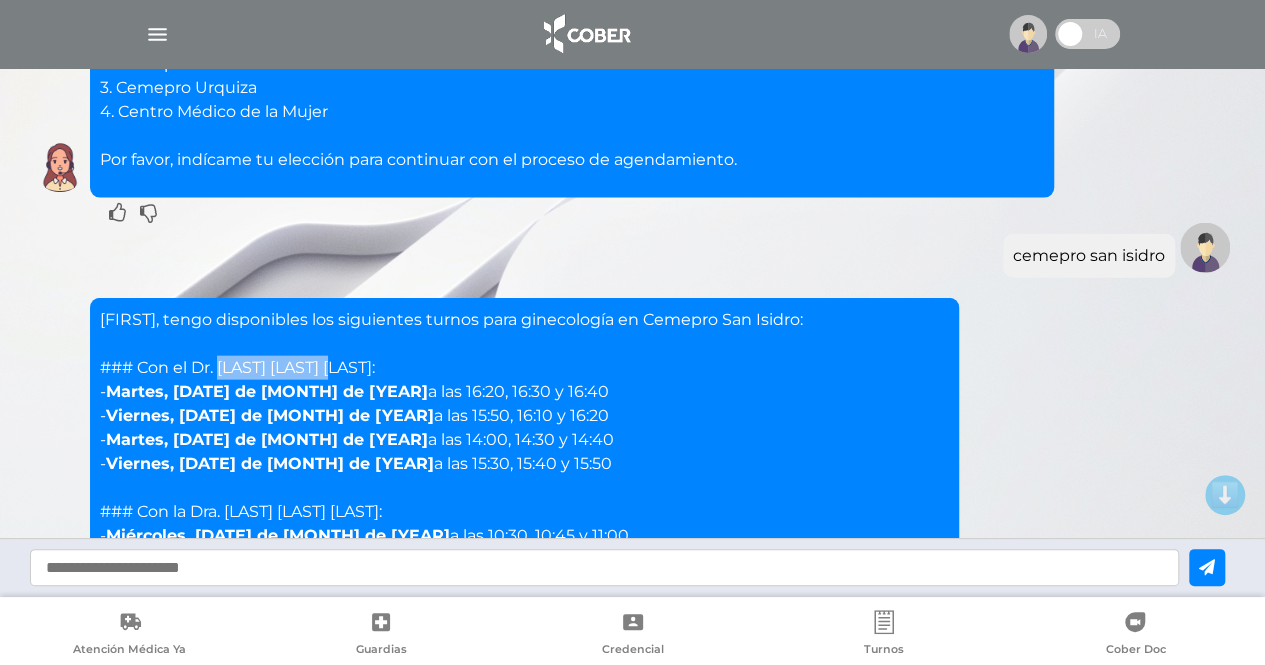 scroll, scrollTop: 1928, scrollLeft: 0, axis: vertical 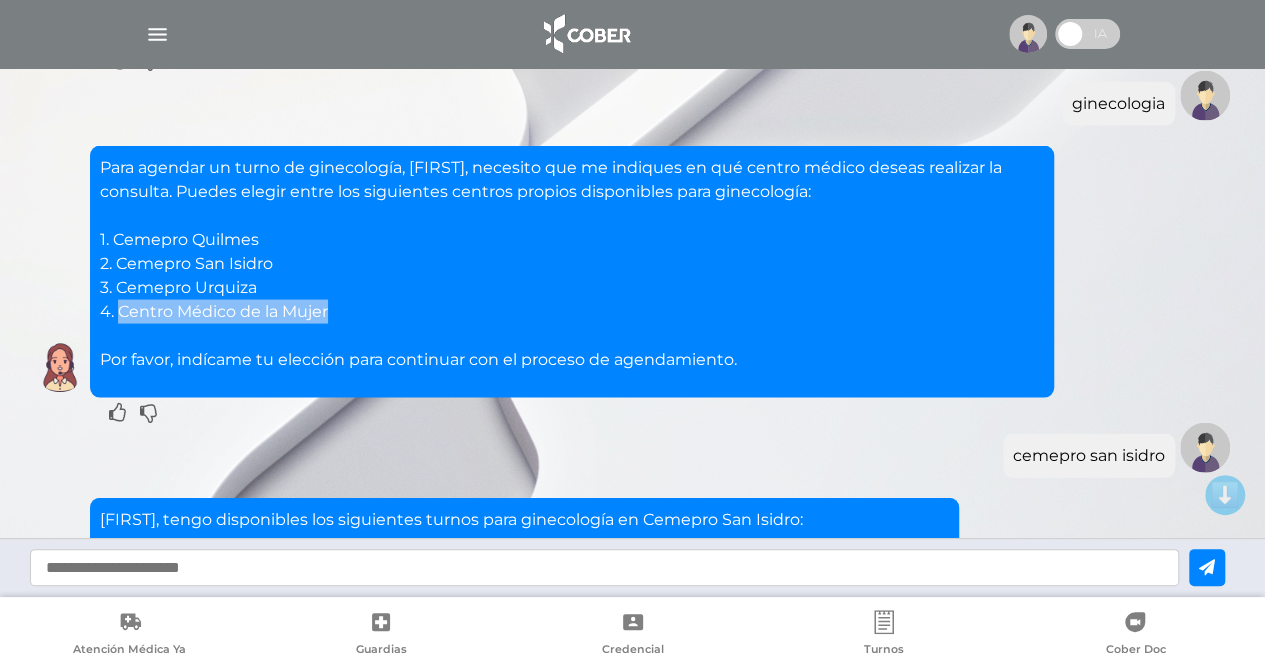 drag, startPoint x: 120, startPoint y: 311, endPoint x: 328, endPoint y: 311, distance: 208 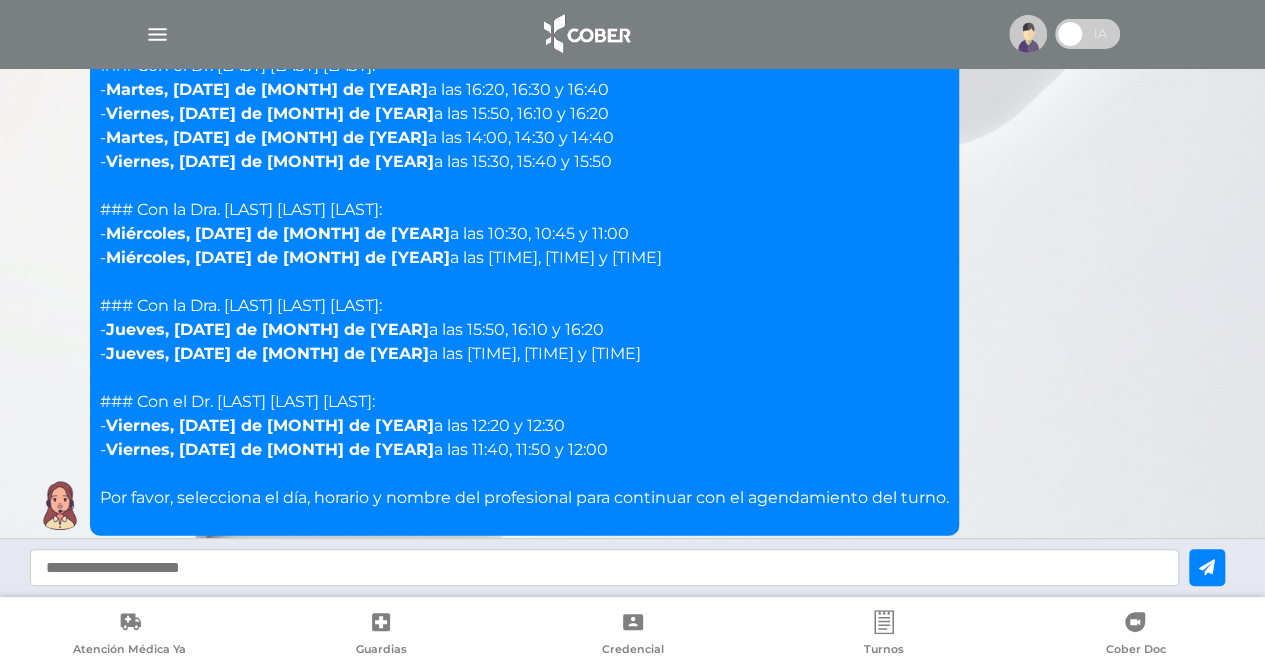 scroll, scrollTop: 2528, scrollLeft: 0, axis: vertical 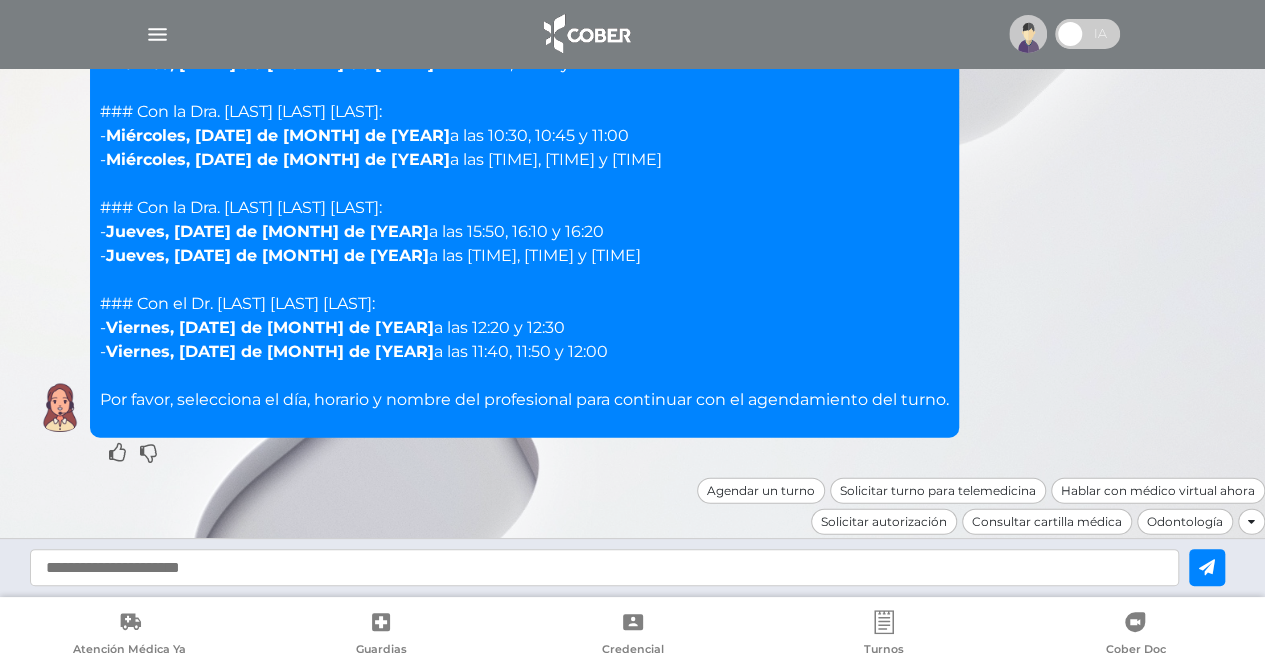 click at bounding box center [604, 567] 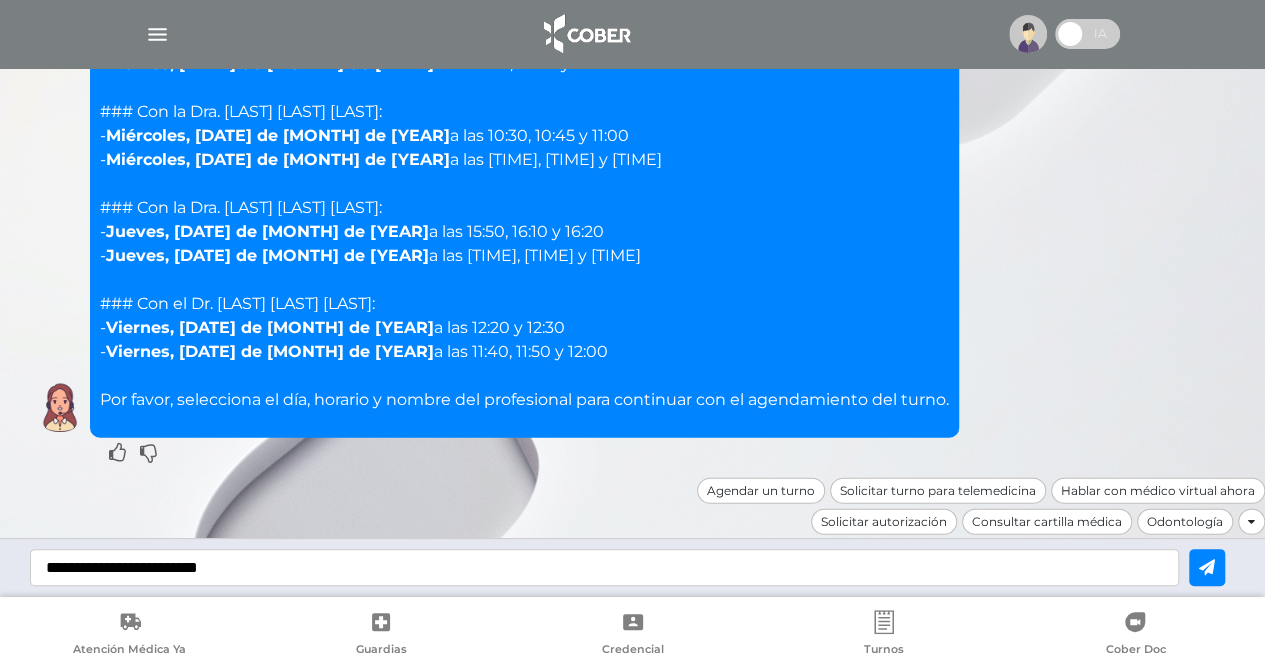 type on "**********" 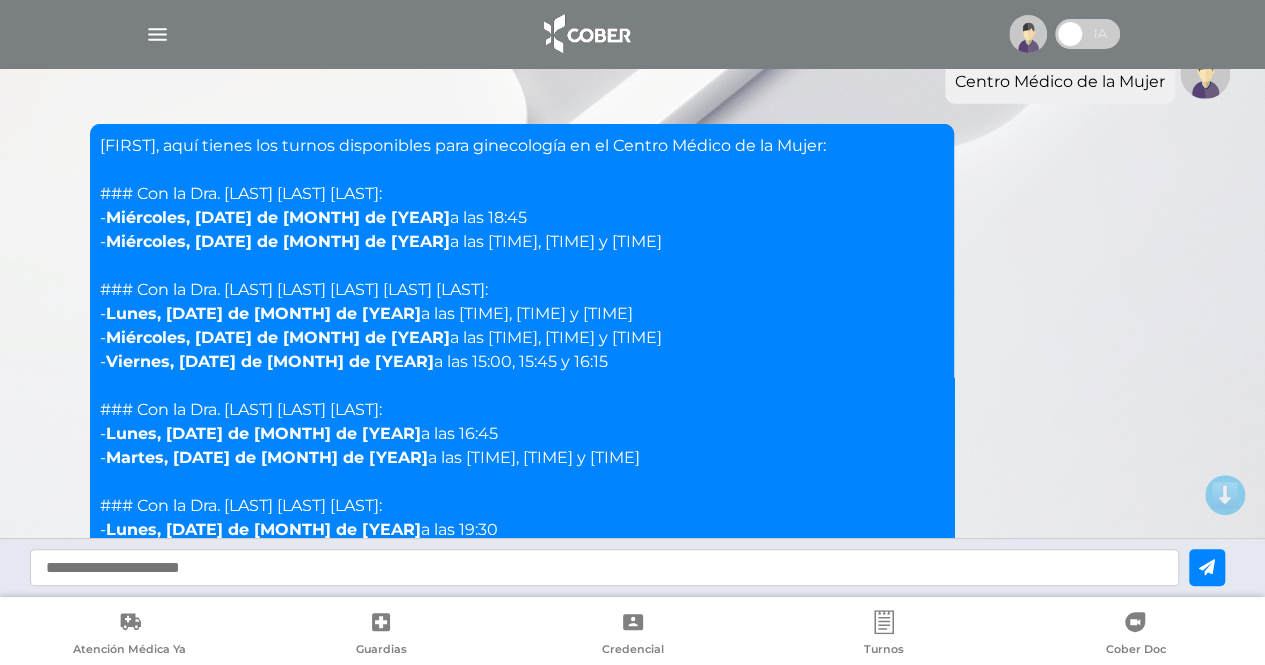 scroll, scrollTop: 2936, scrollLeft: 0, axis: vertical 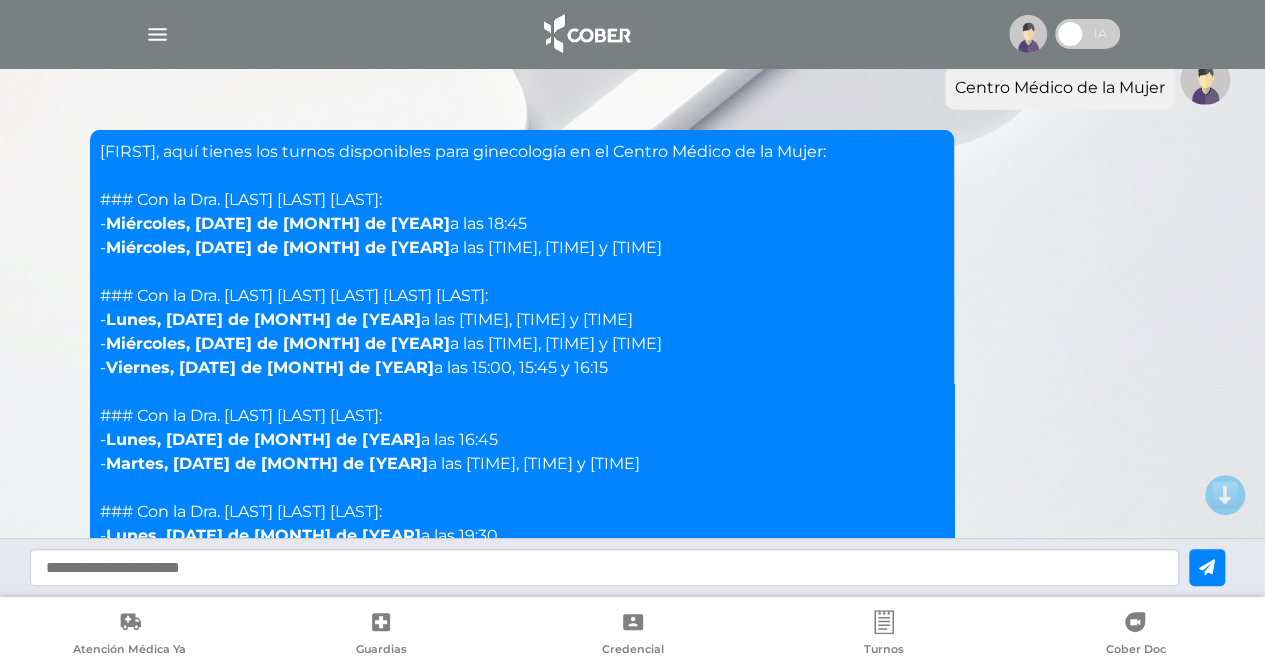drag, startPoint x: 138, startPoint y: 197, endPoint x: 463, endPoint y: 227, distance: 326.38168 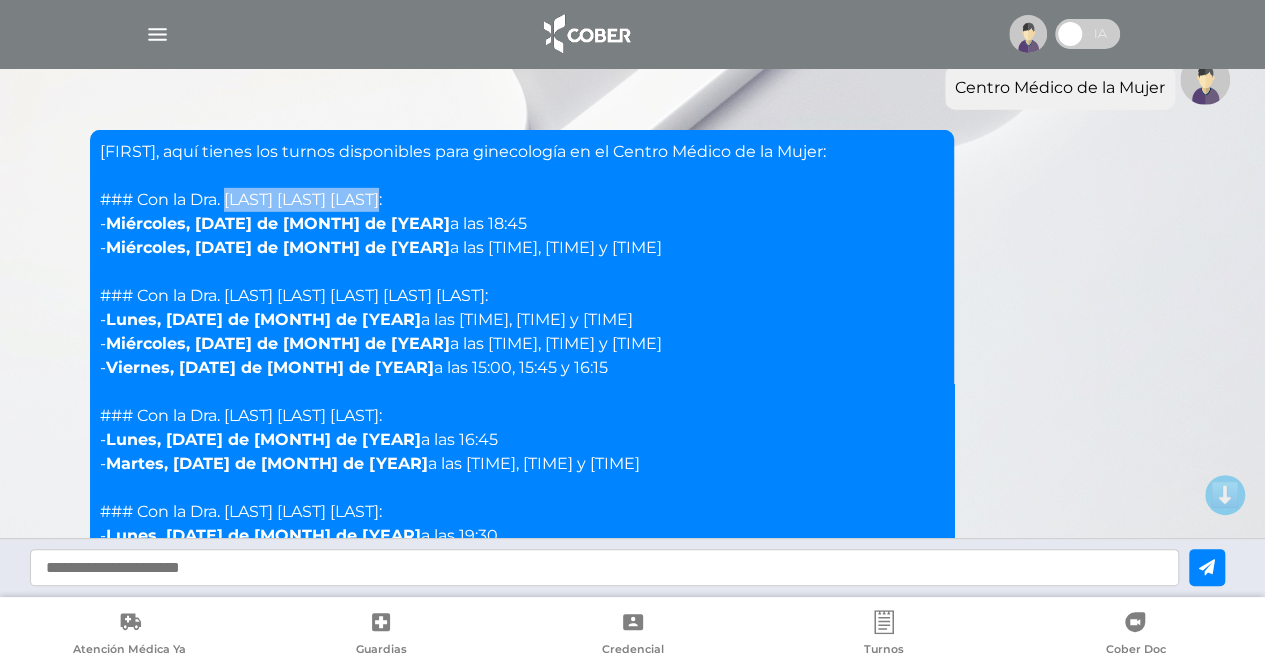 drag, startPoint x: 228, startPoint y: 196, endPoint x: 397, endPoint y: 199, distance: 169.02663 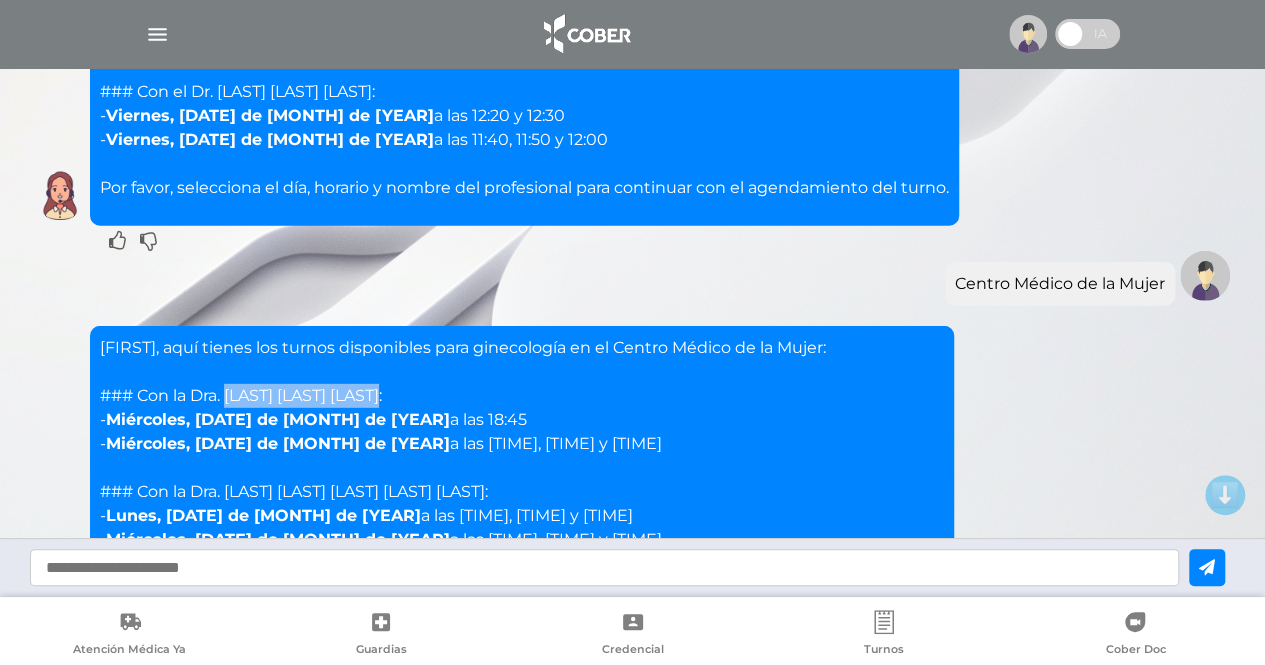 scroll, scrollTop: 2736, scrollLeft: 0, axis: vertical 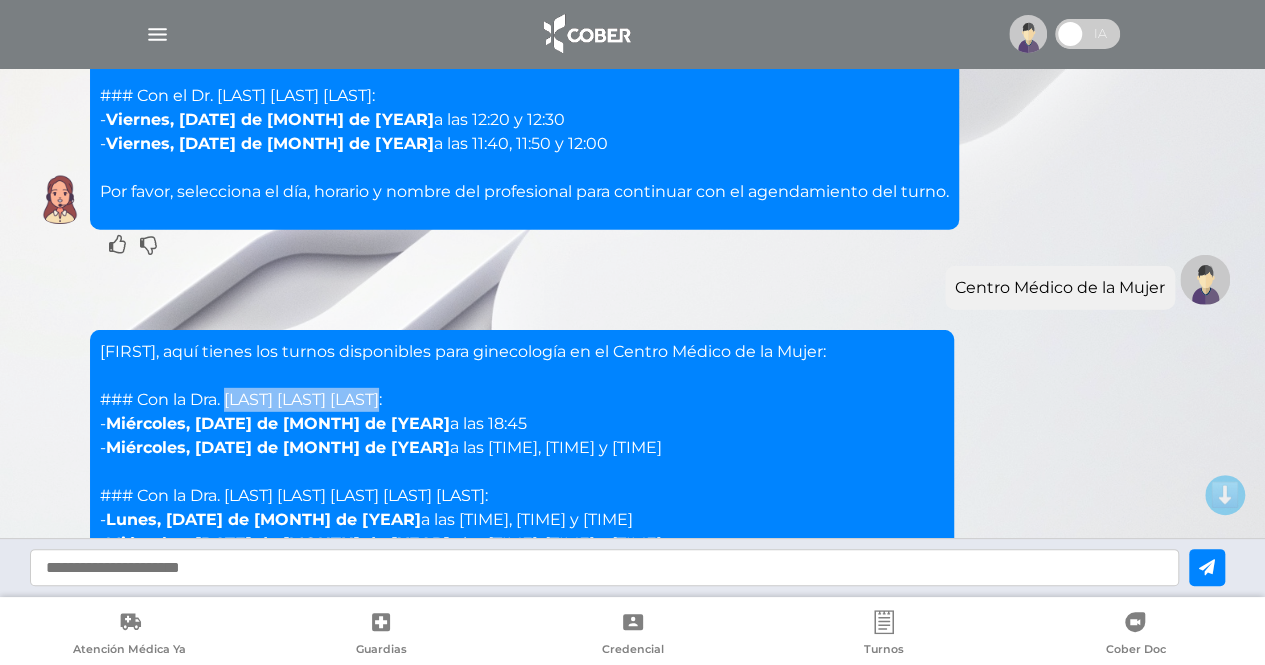 drag, startPoint x: 172, startPoint y: 399, endPoint x: 456, endPoint y: 424, distance: 285.09824 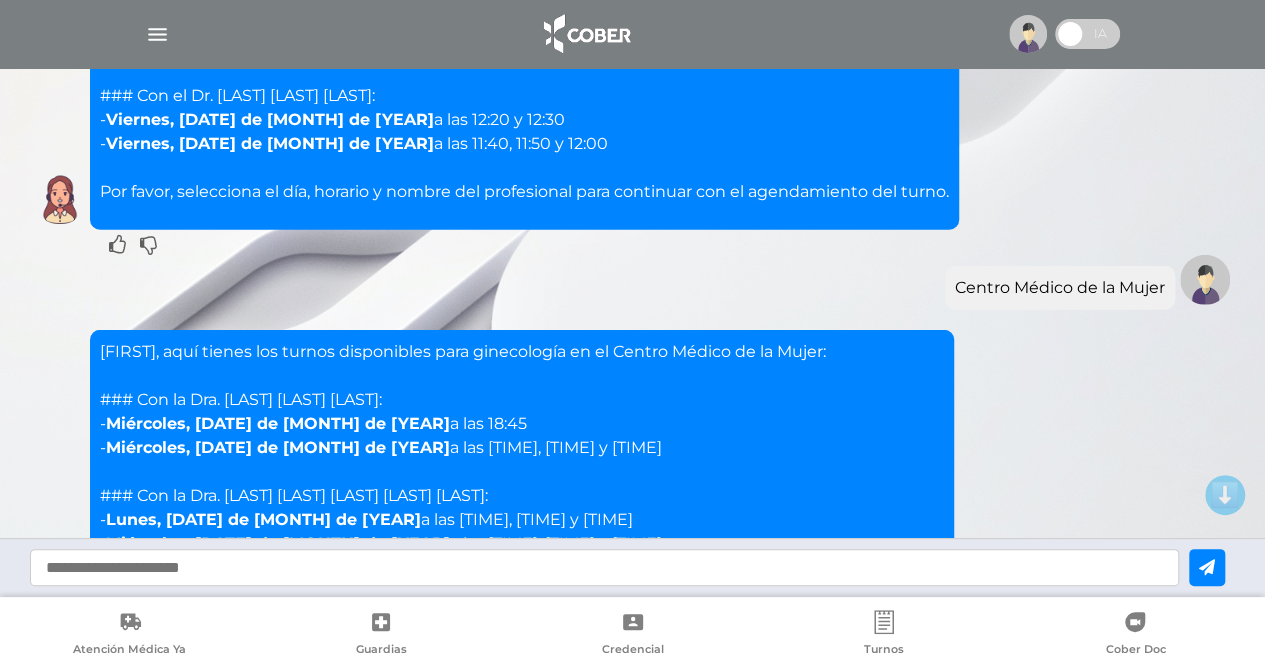 click at bounding box center [604, 567] 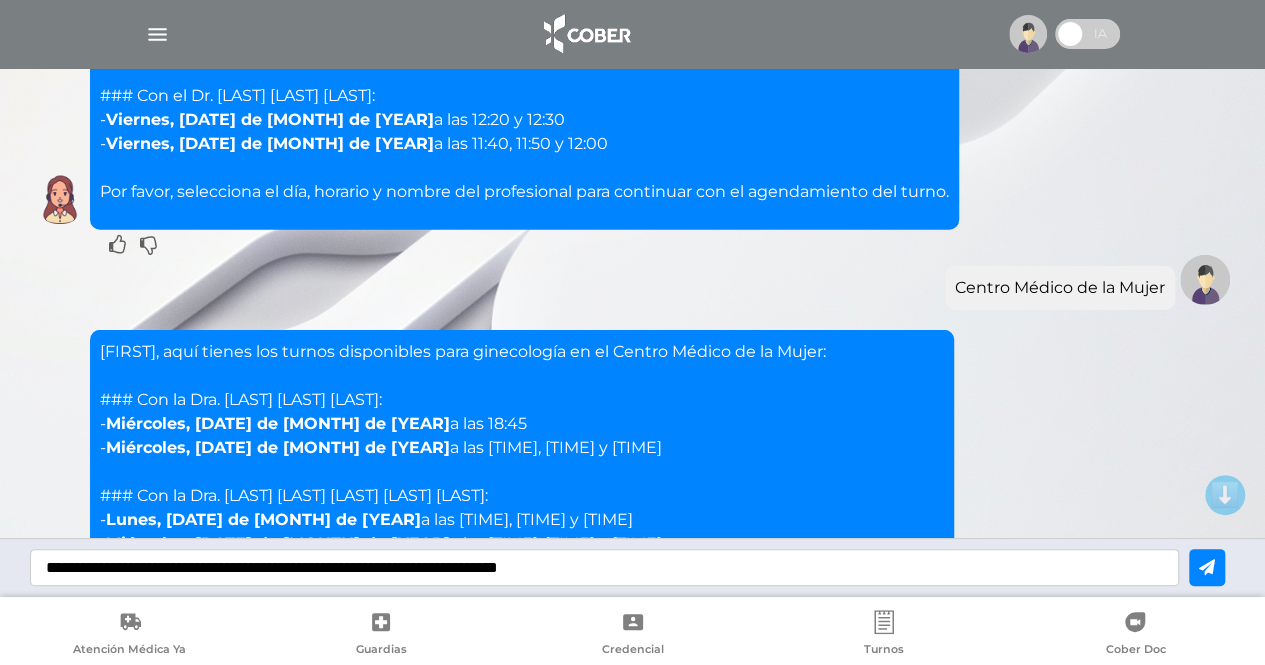type on "**********" 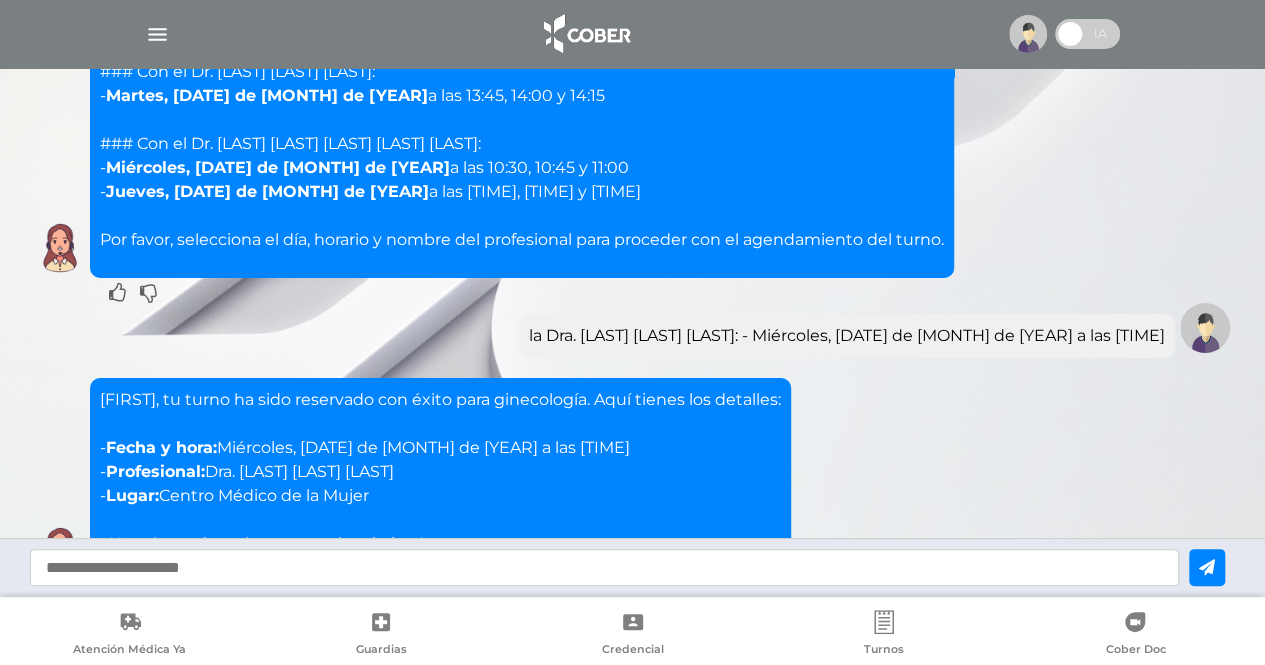 scroll, scrollTop: 3640, scrollLeft: 0, axis: vertical 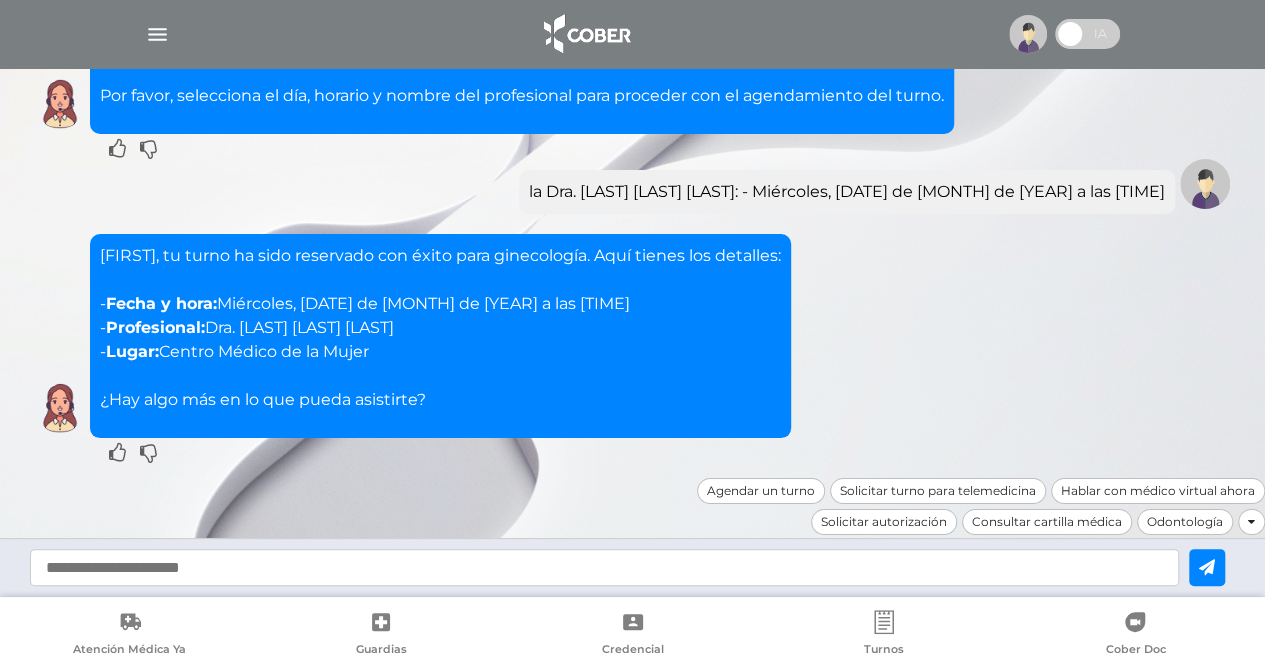 click at bounding box center [604, 567] 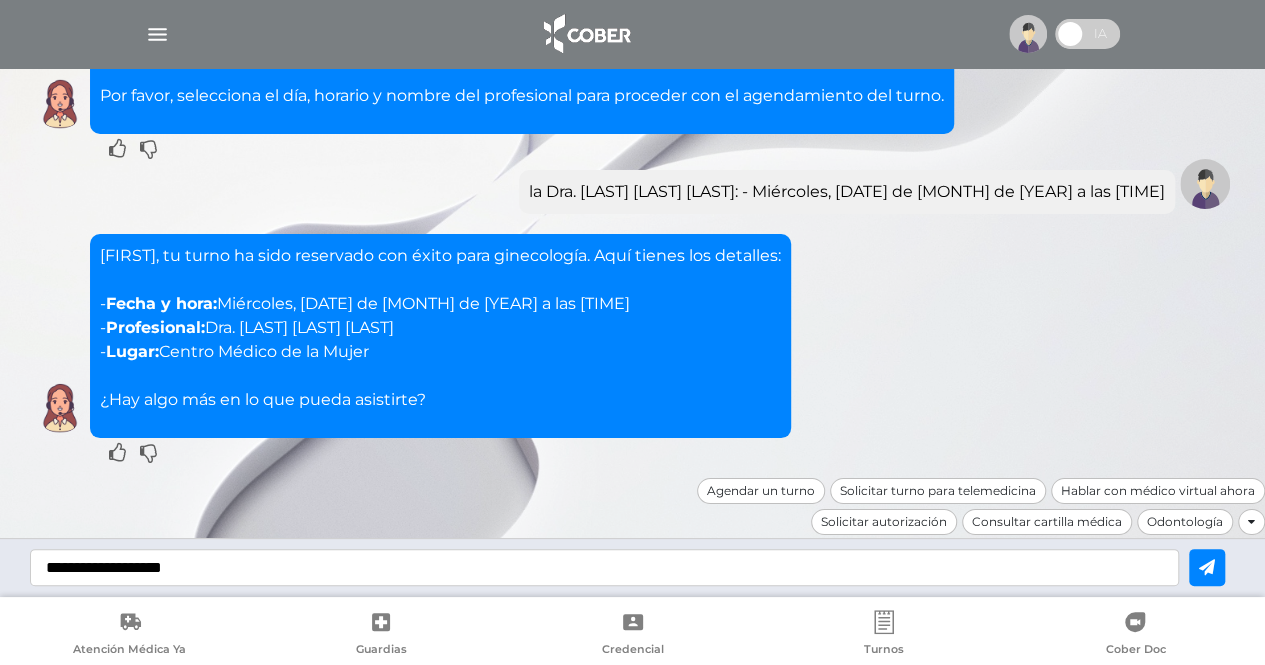 type on "**********" 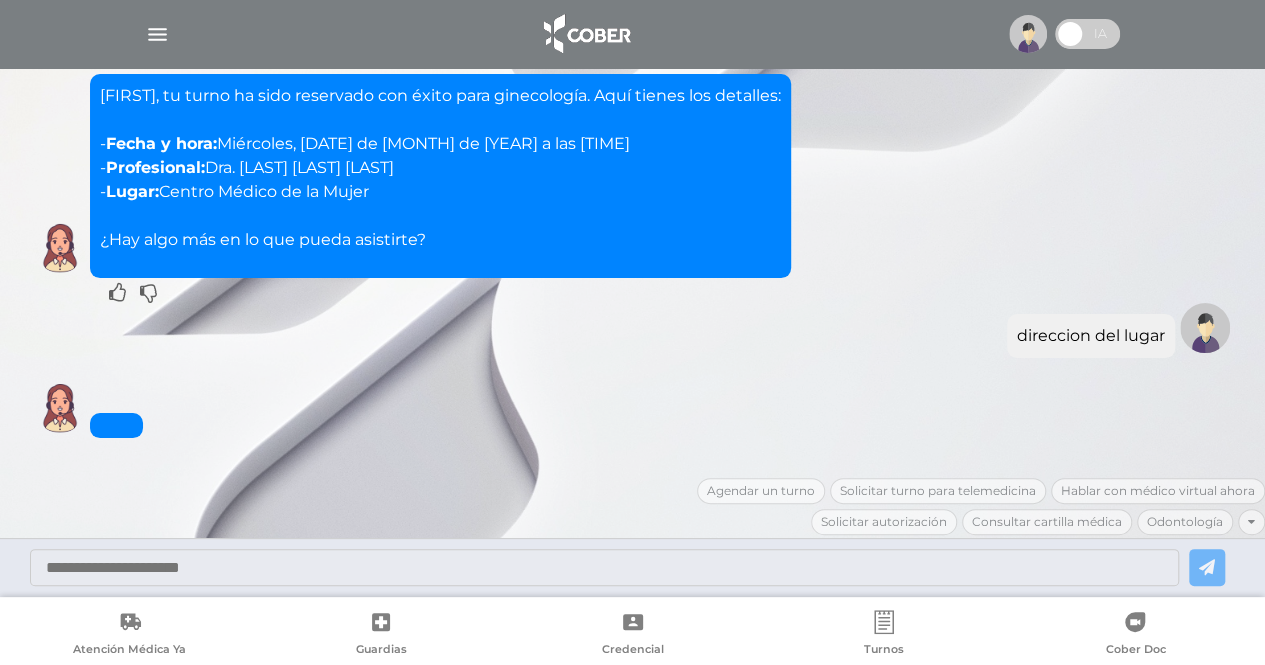 scroll, scrollTop: 3700, scrollLeft: 0, axis: vertical 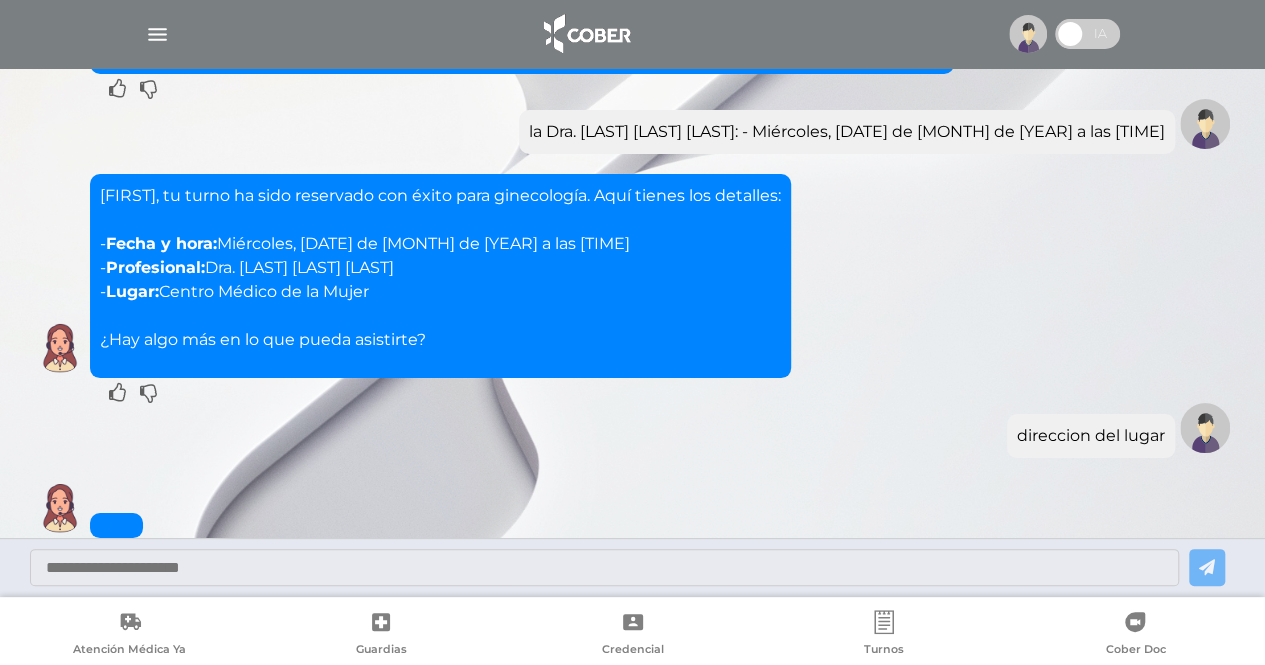 drag, startPoint x: 170, startPoint y: 293, endPoint x: 381, endPoint y: 302, distance: 211.19185 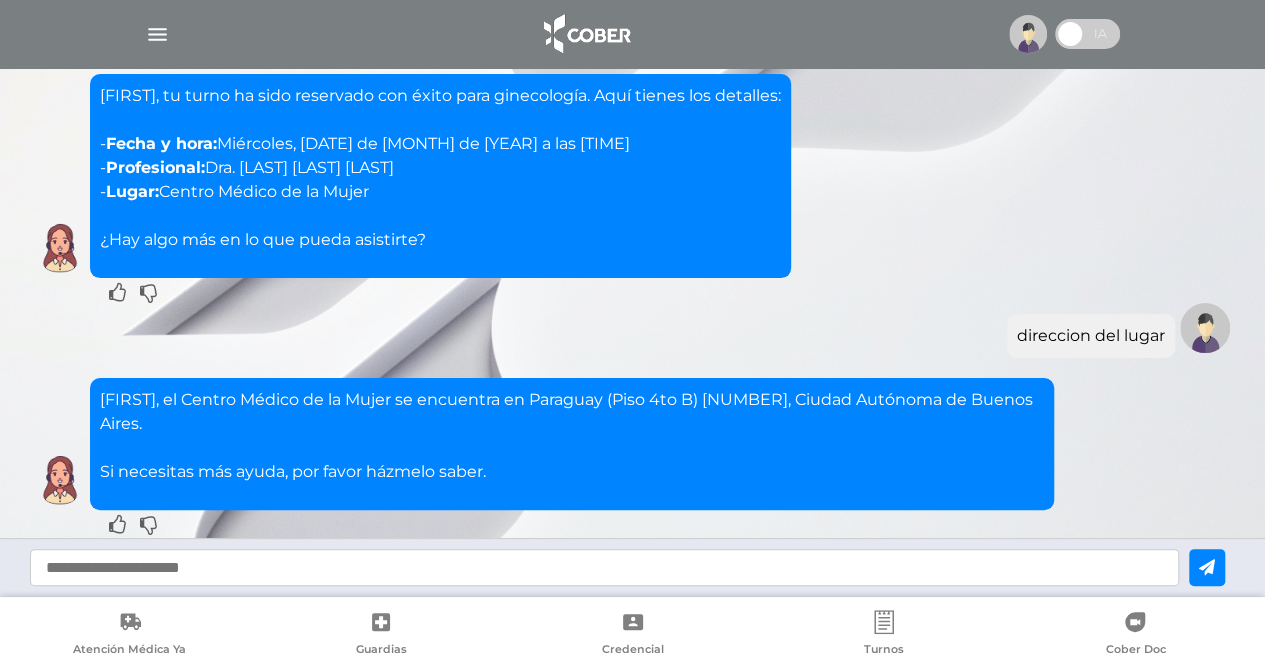 scroll, scrollTop: 3848, scrollLeft: 0, axis: vertical 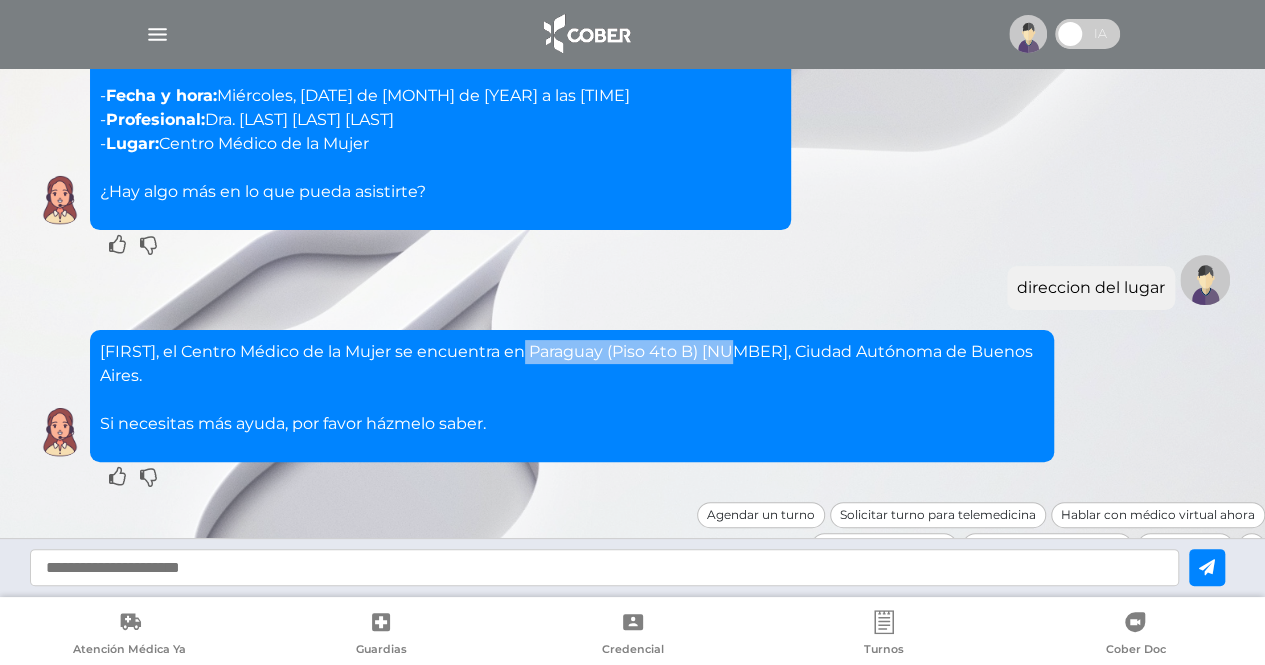 drag, startPoint x: 529, startPoint y: 351, endPoint x: 740, endPoint y: 356, distance: 211.05923 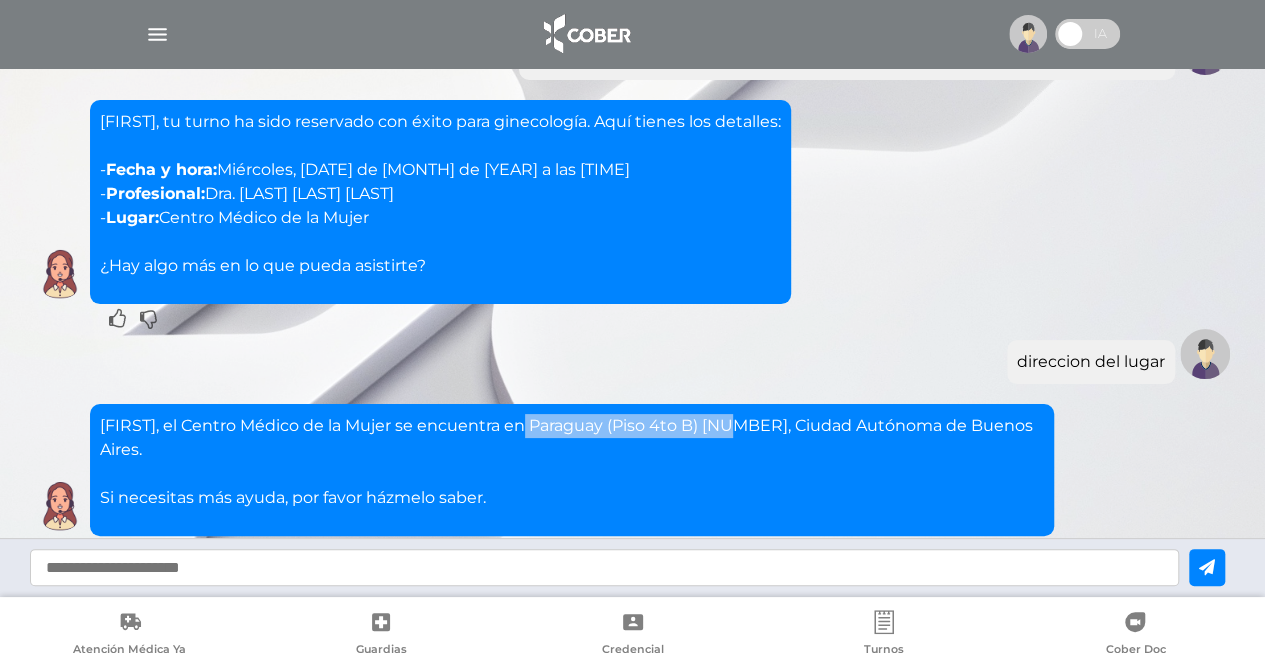 scroll, scrollTop: 3848, scrollLeft: 0, axis: vertical 